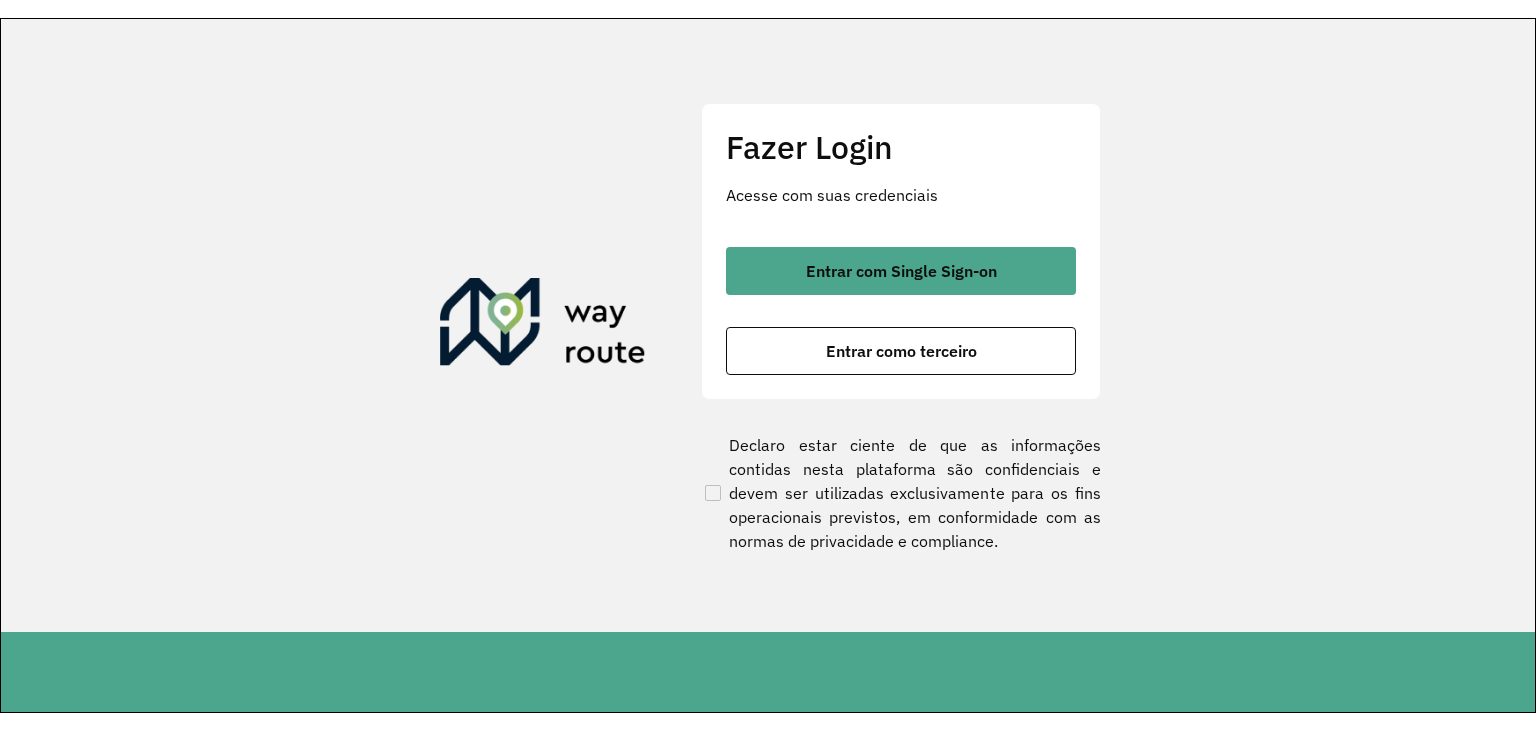 scroll, scrollTop: 0, scrollLeft: 0, axis: both 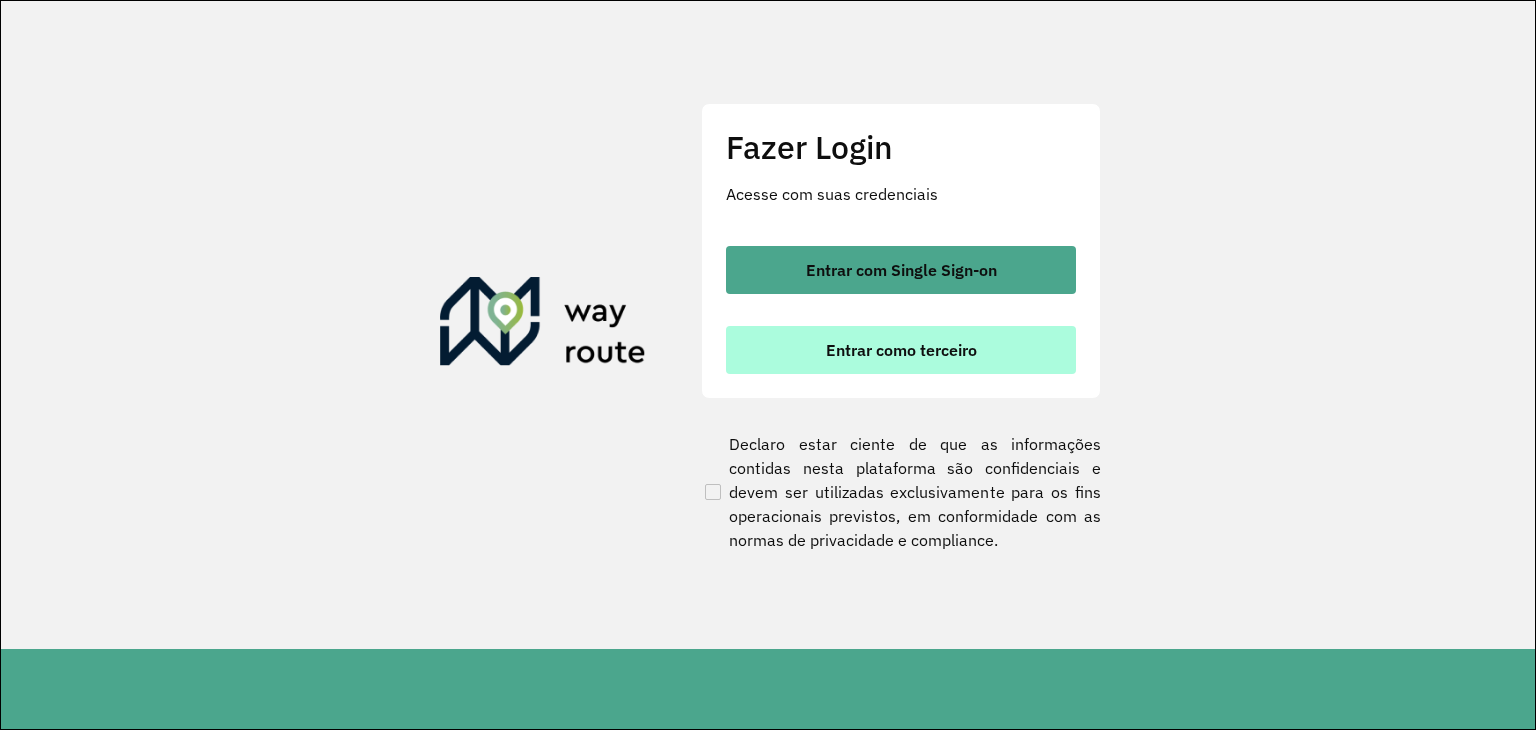 click on "Entrar como terceiro" at bounding box center (901, 350) 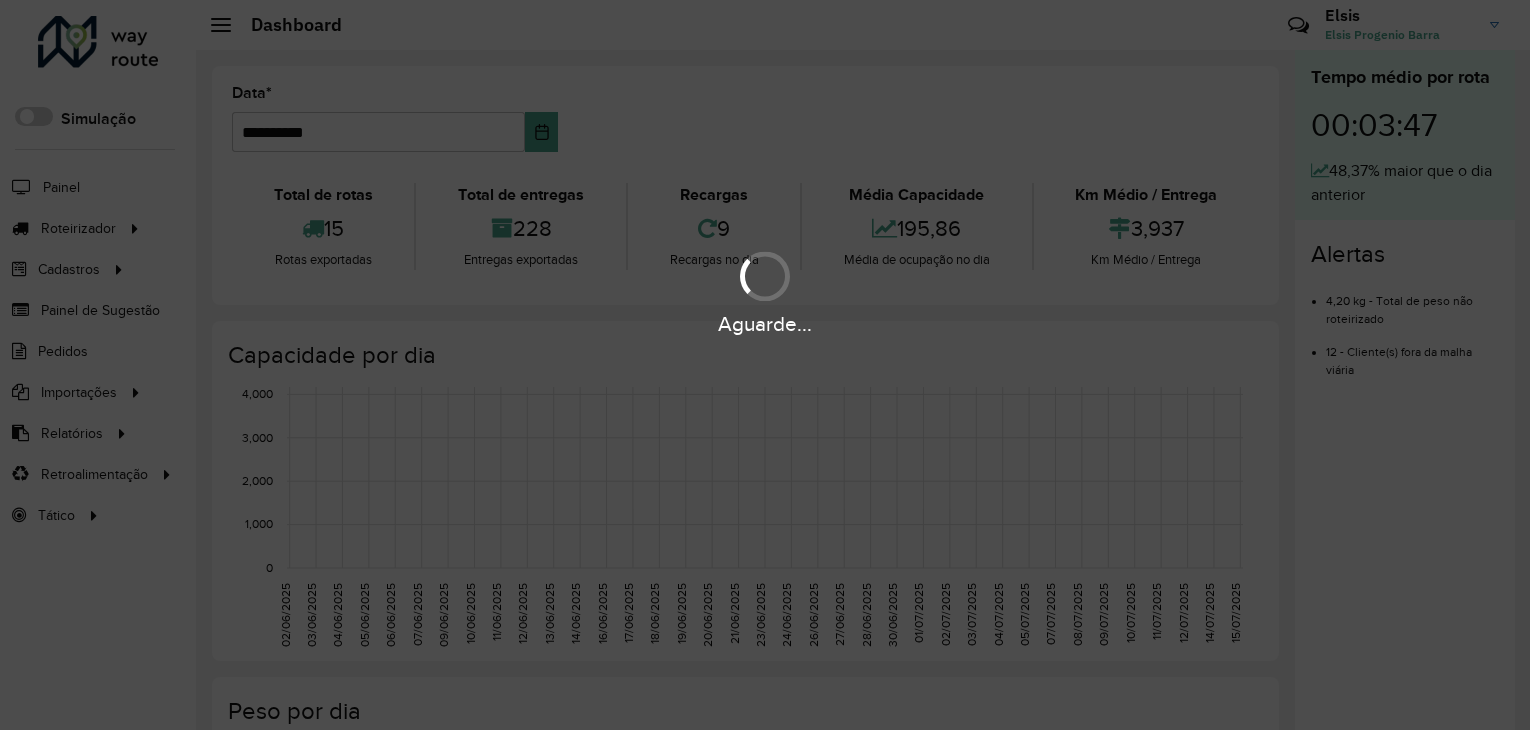 scroll, scrollTop: 0, scrollLeft: 0, axis: both 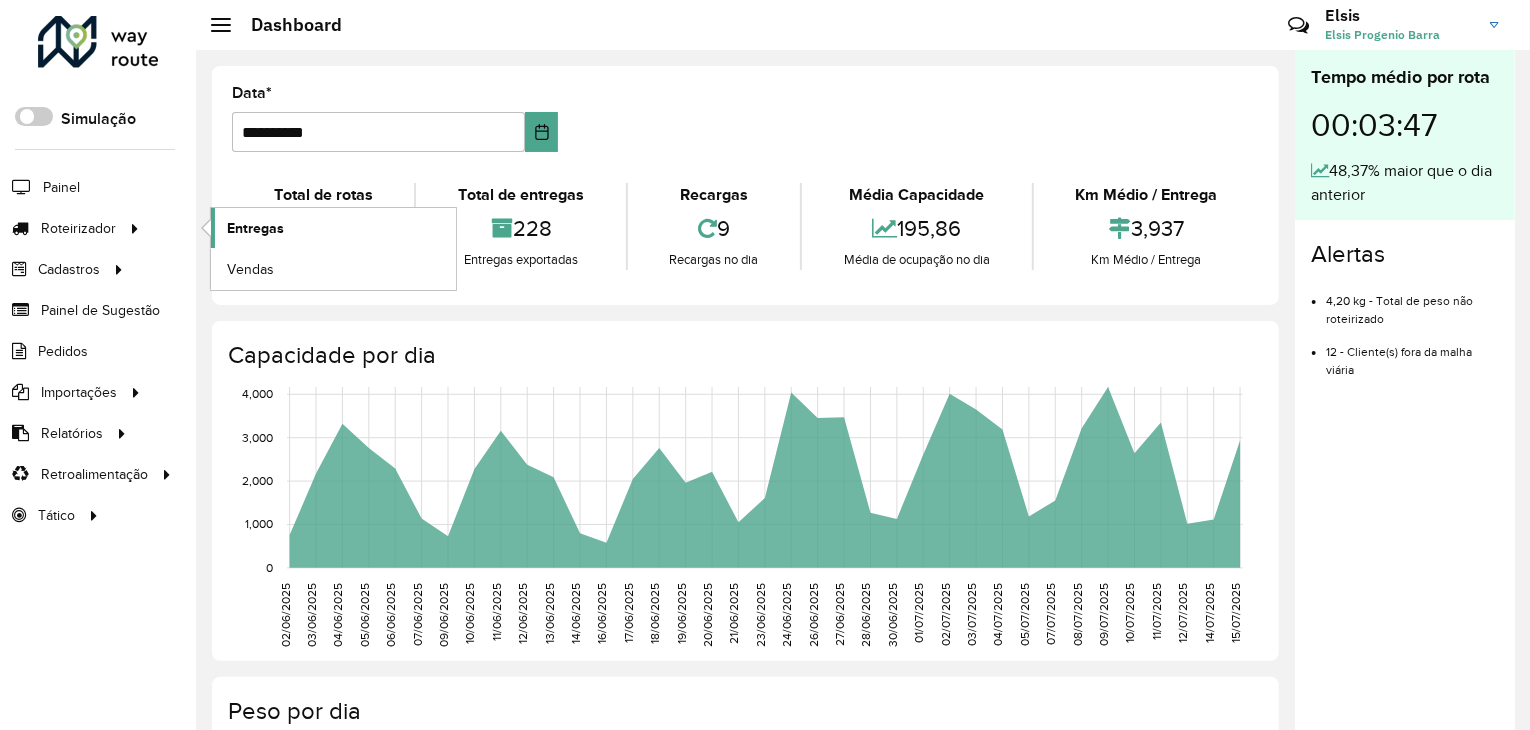 click on "Entregas" 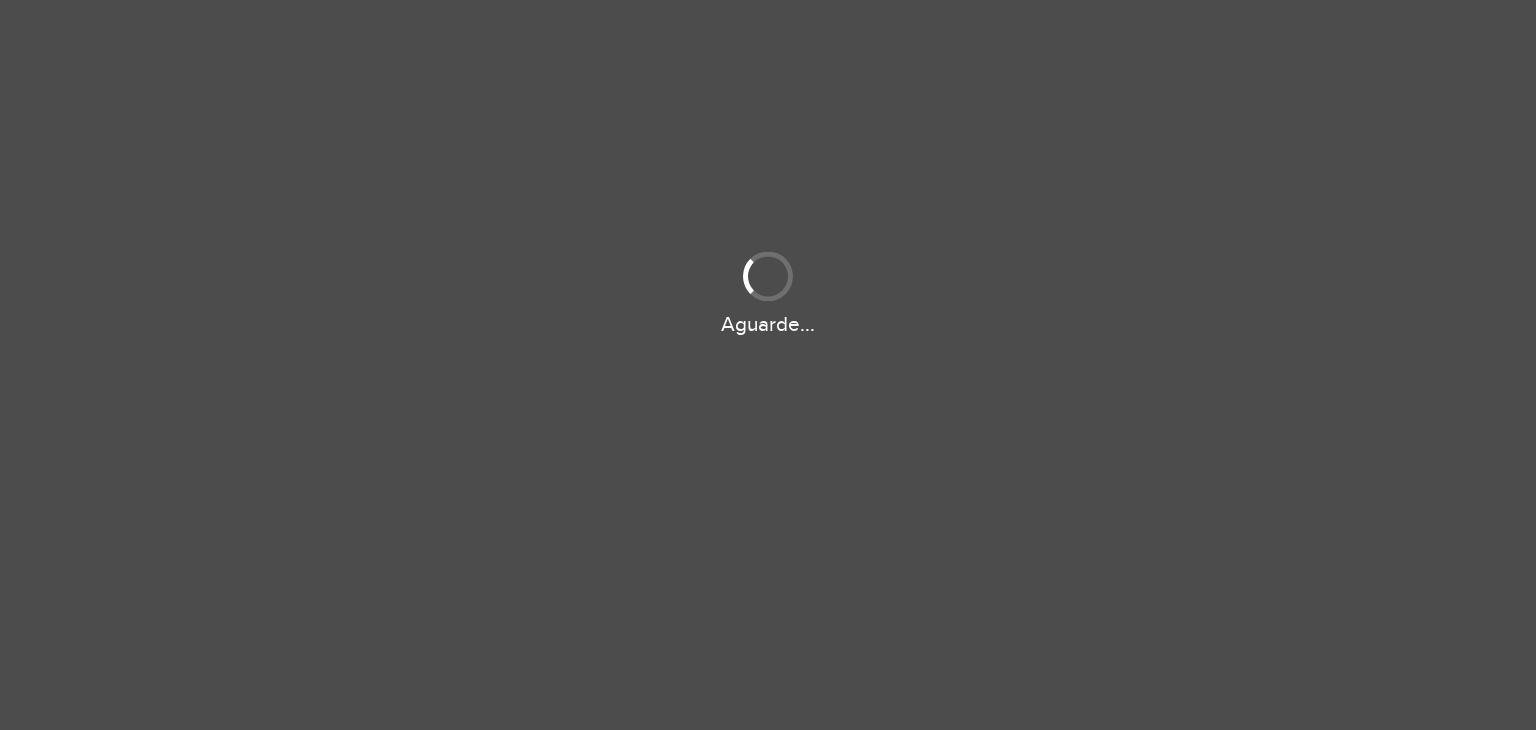 scroll, scrollTop: 0, scrollLeft: 0, axis: both 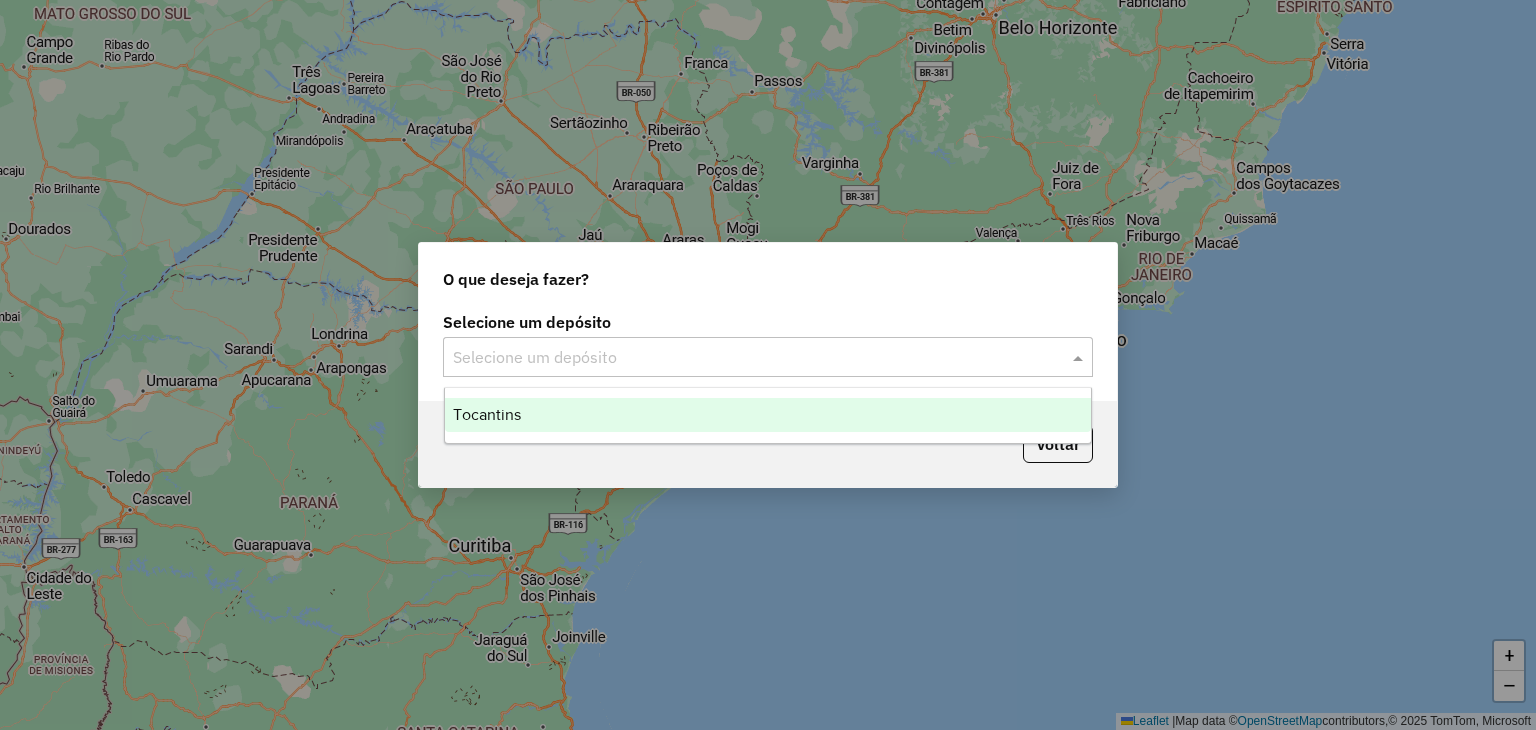 click 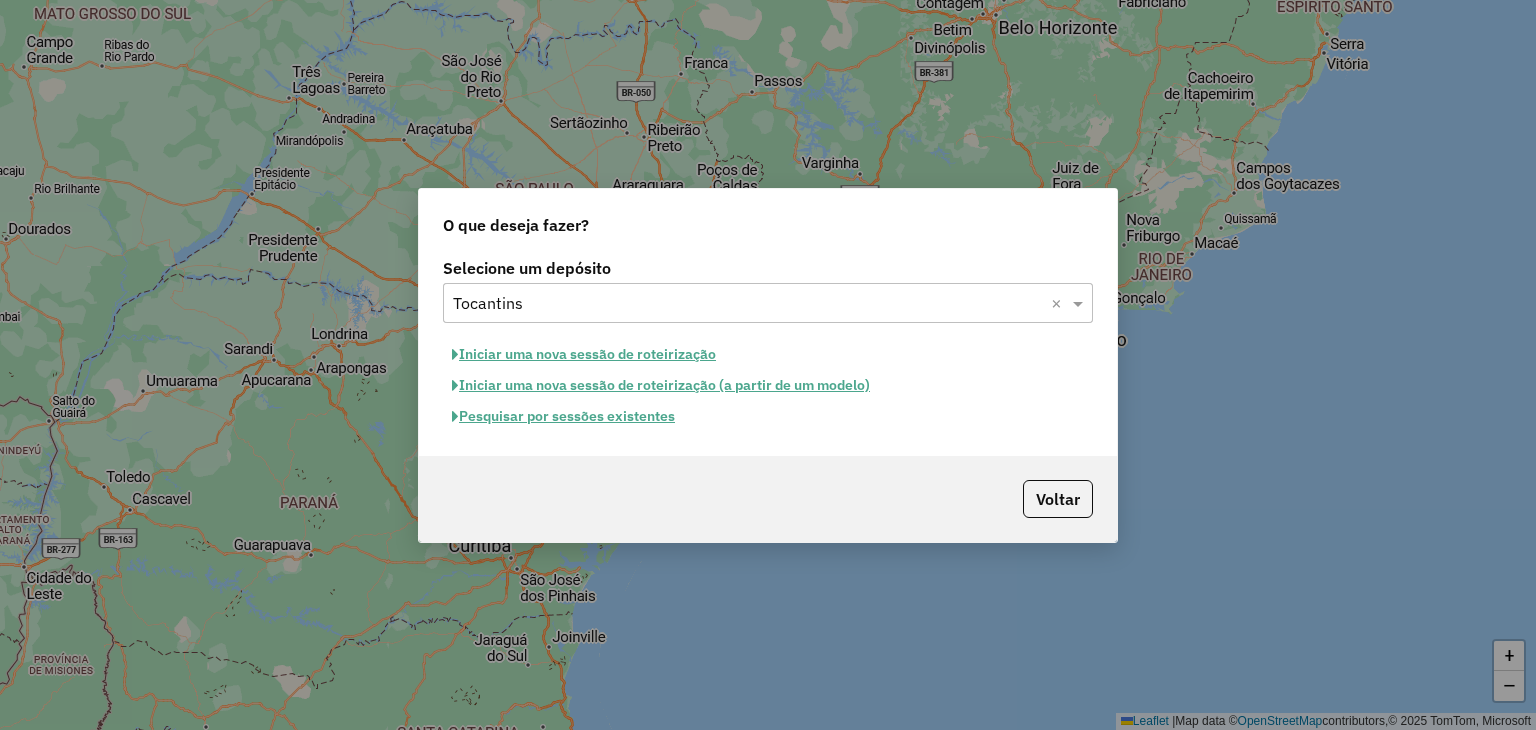 click on "Pesquisar por sessões existentes" 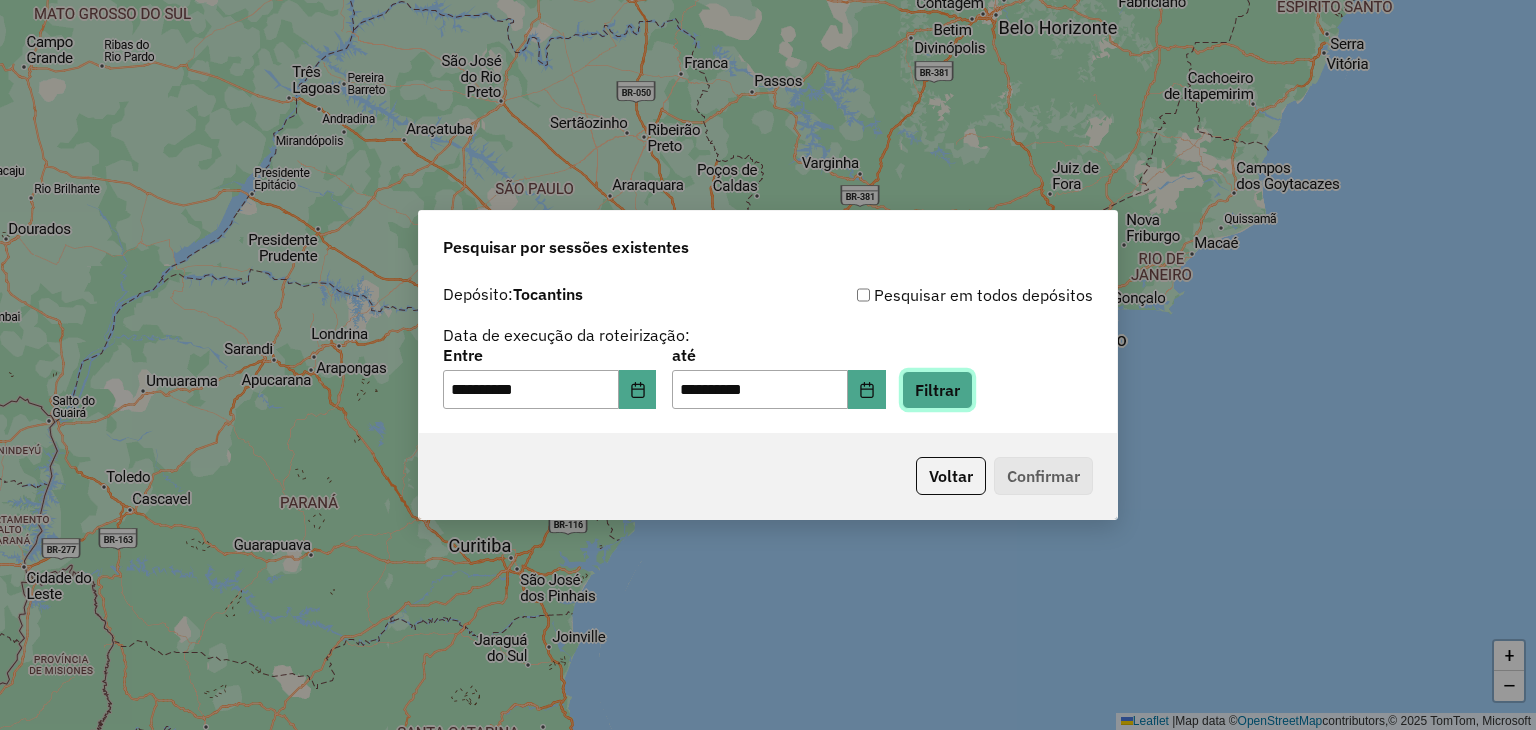 click on "Filtrar" 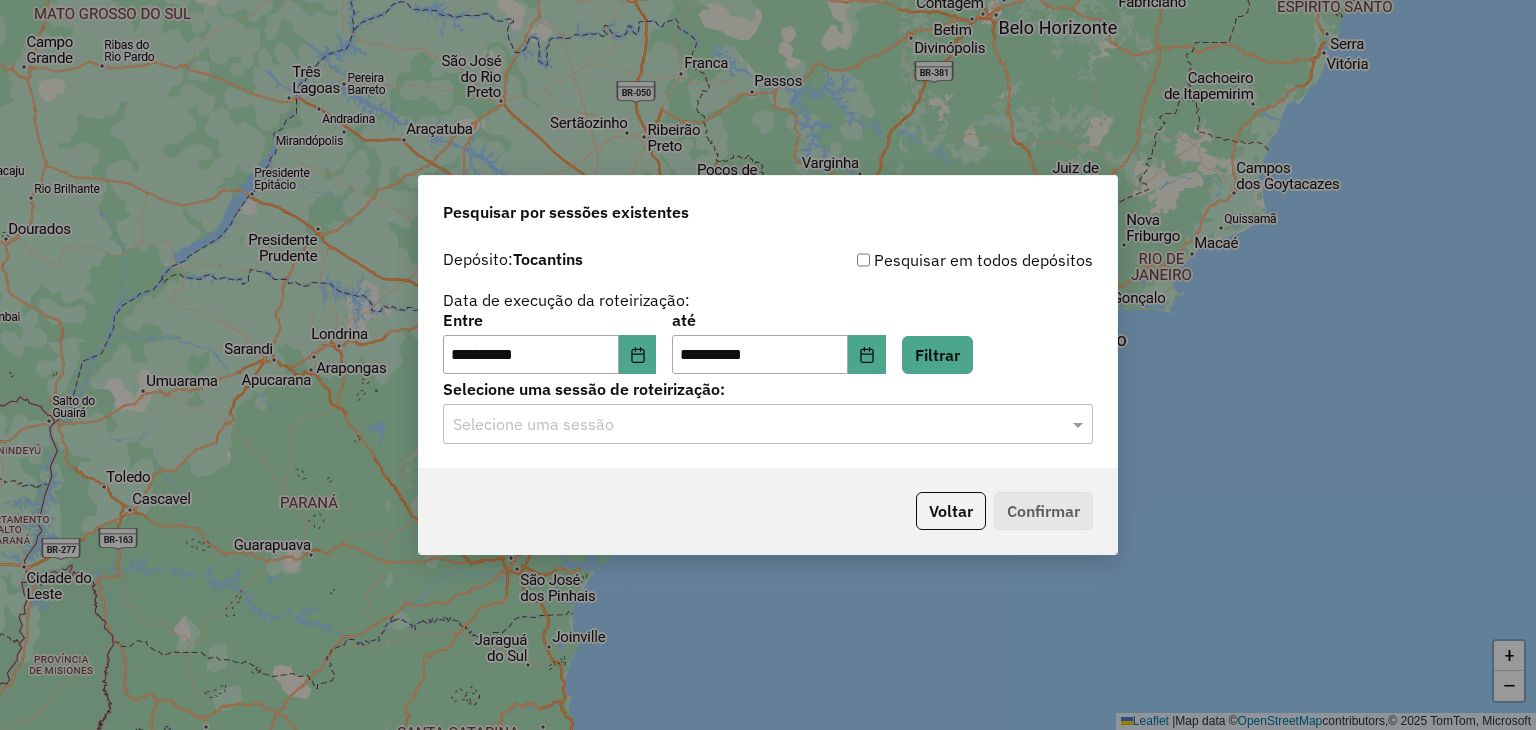 click 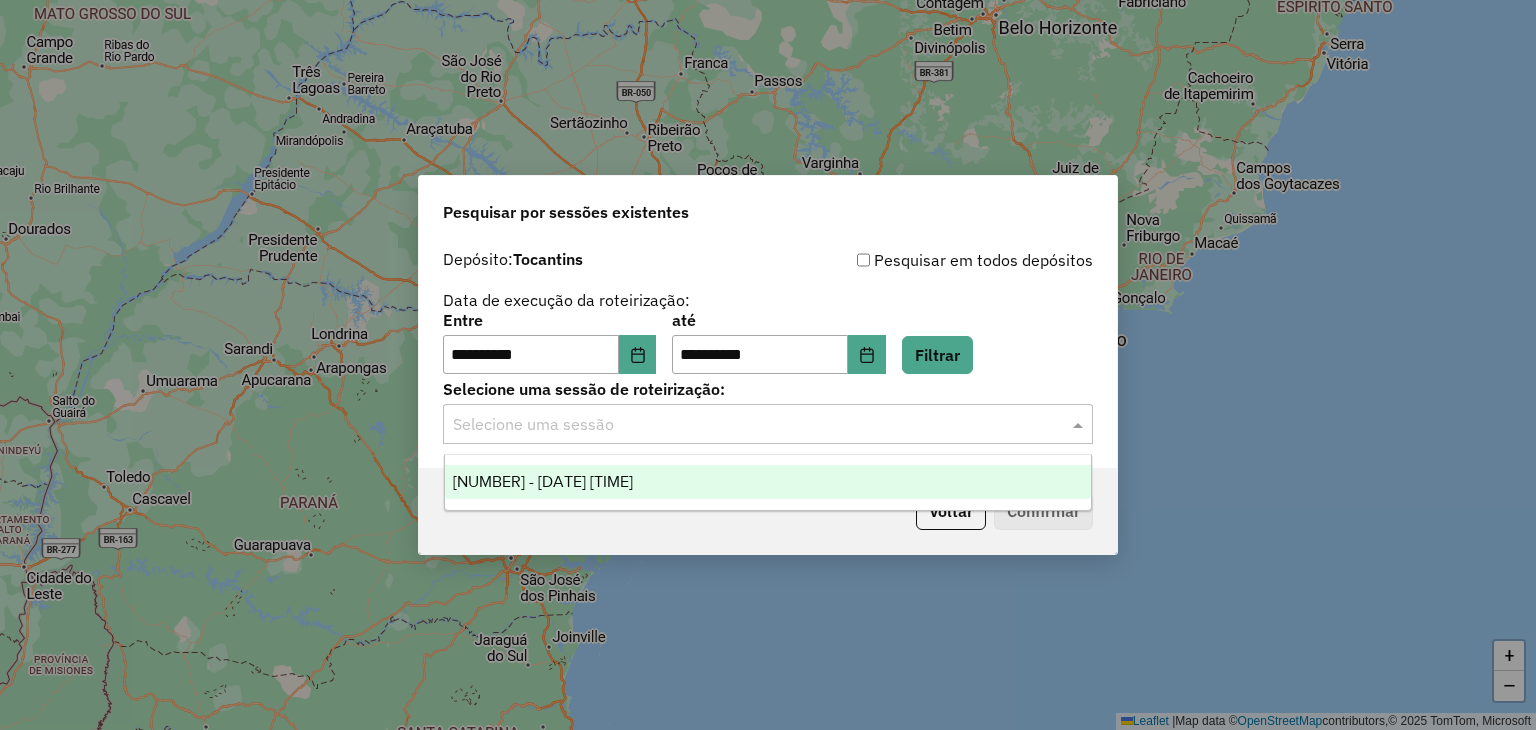 click on "964886 - 15/07/2025 17:03" at bounding box center [768, 482] 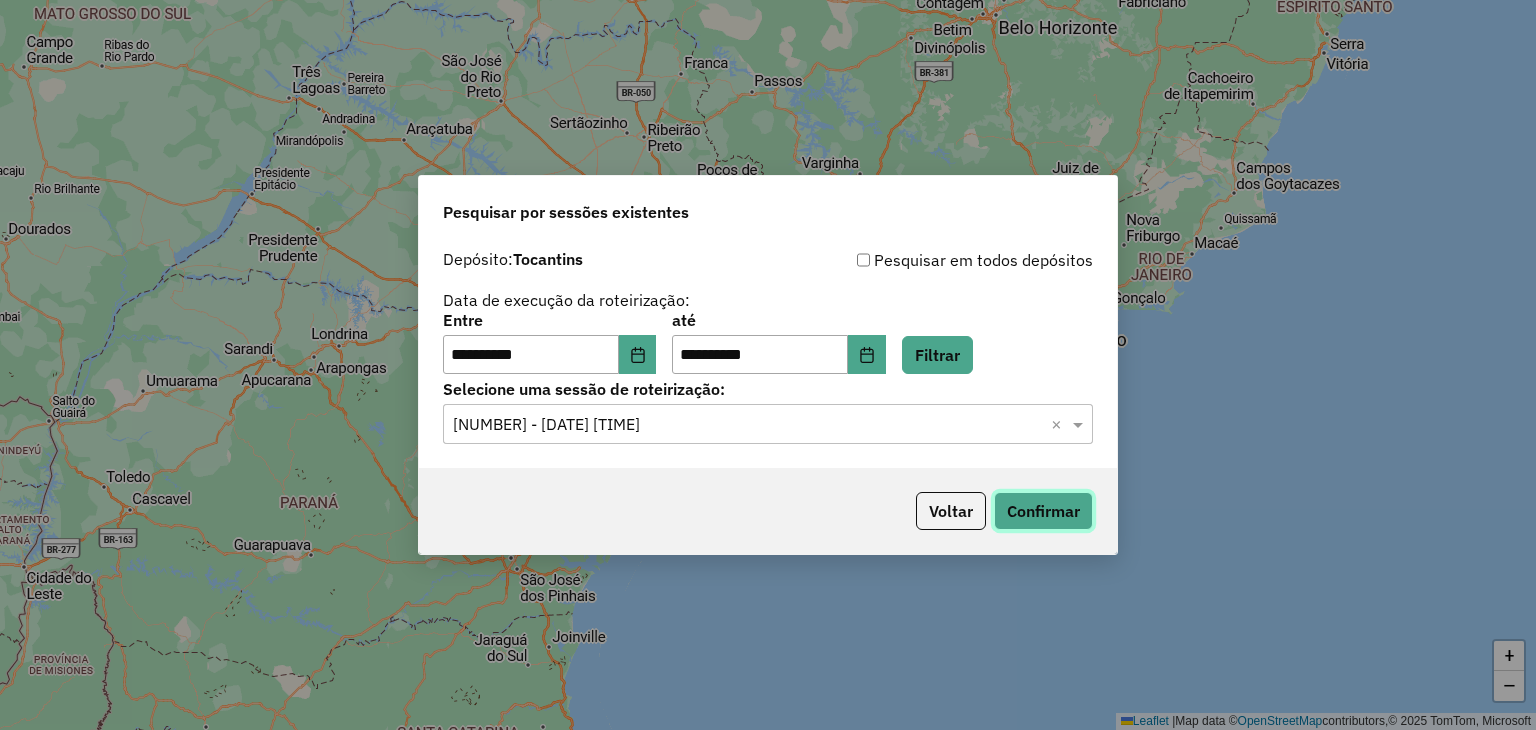 click on "Confirmar" 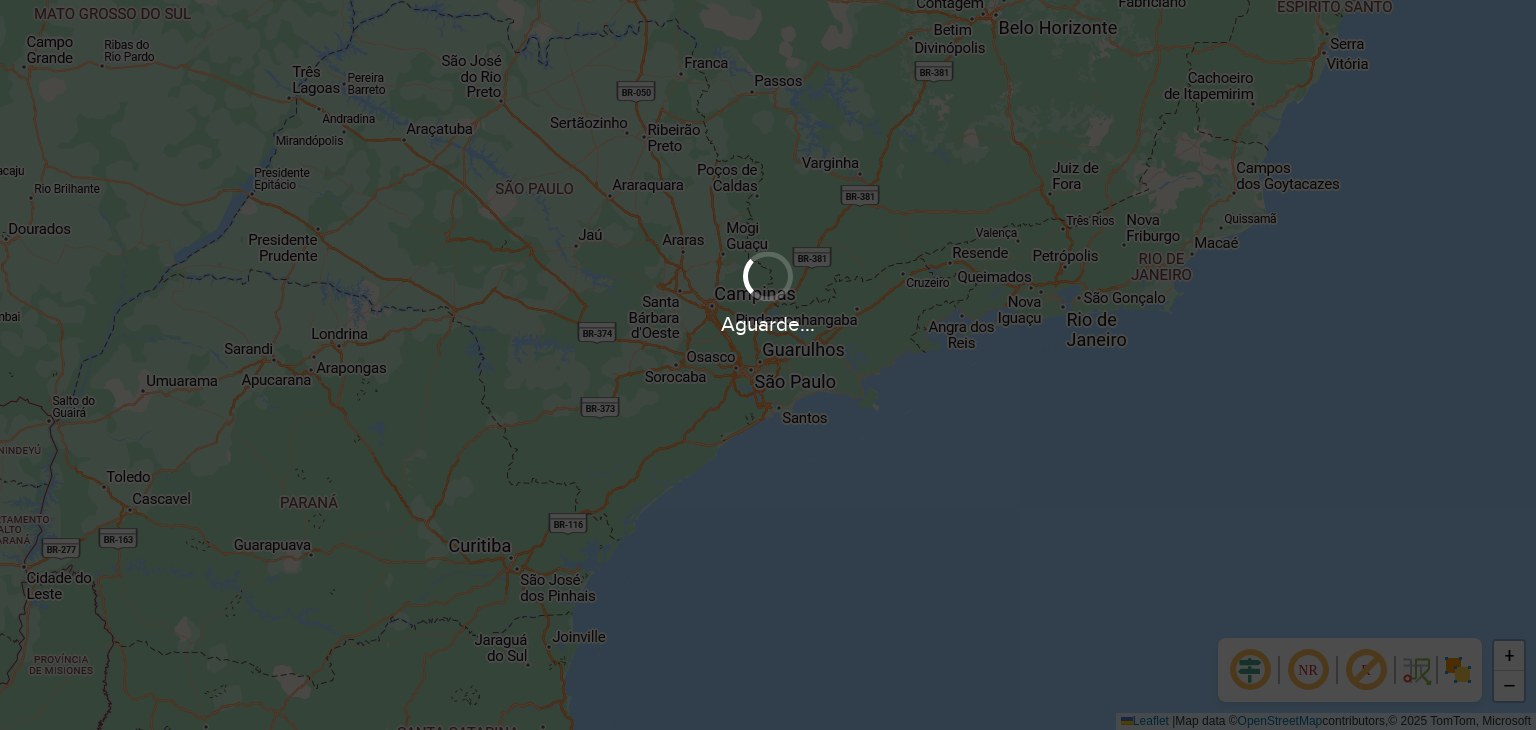scroll, scrollTop: 0, scrollLeft: 0, axis: both 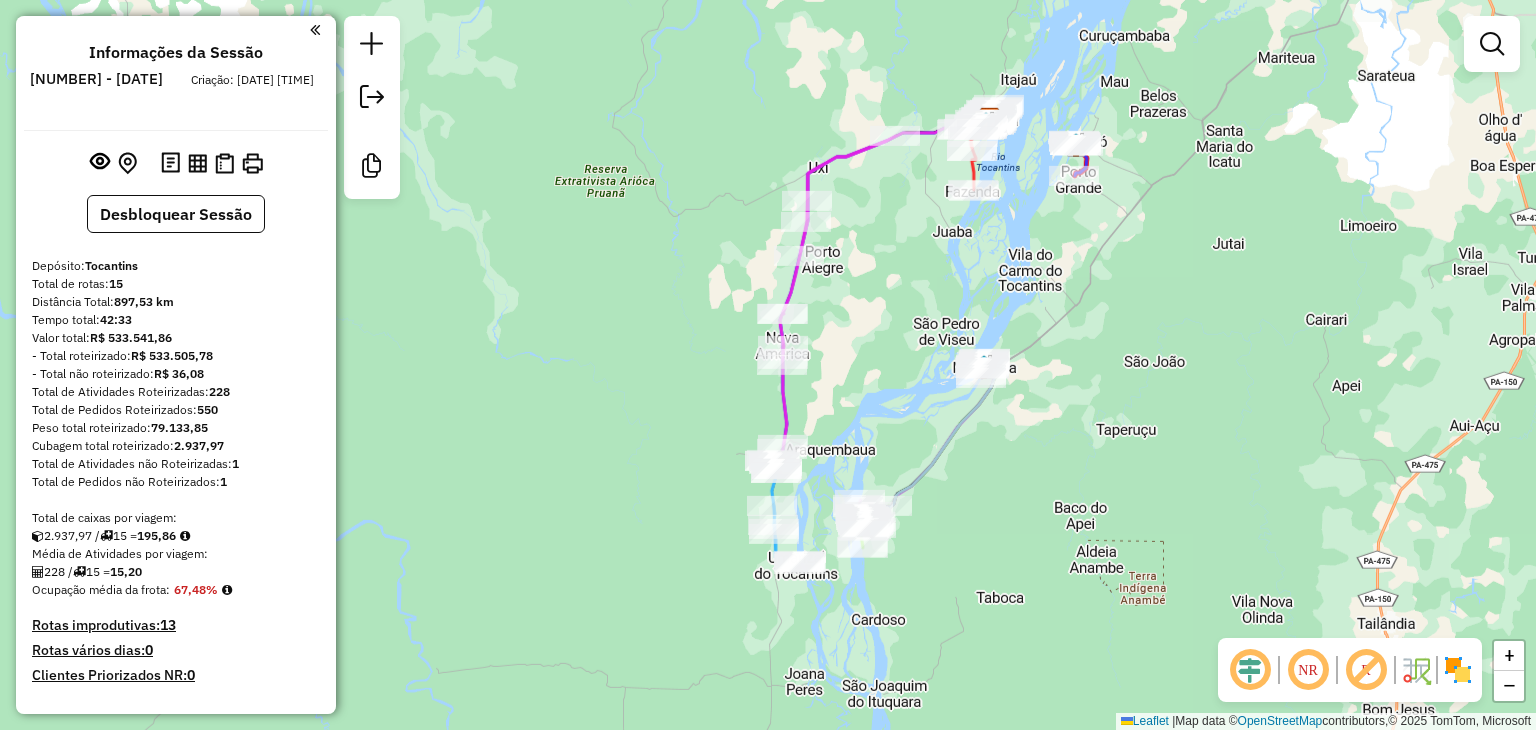 drag, startPoint x: 700, startPoint y: 509, endPoint x: 922, endPoint y: 264, distance: 330.6191 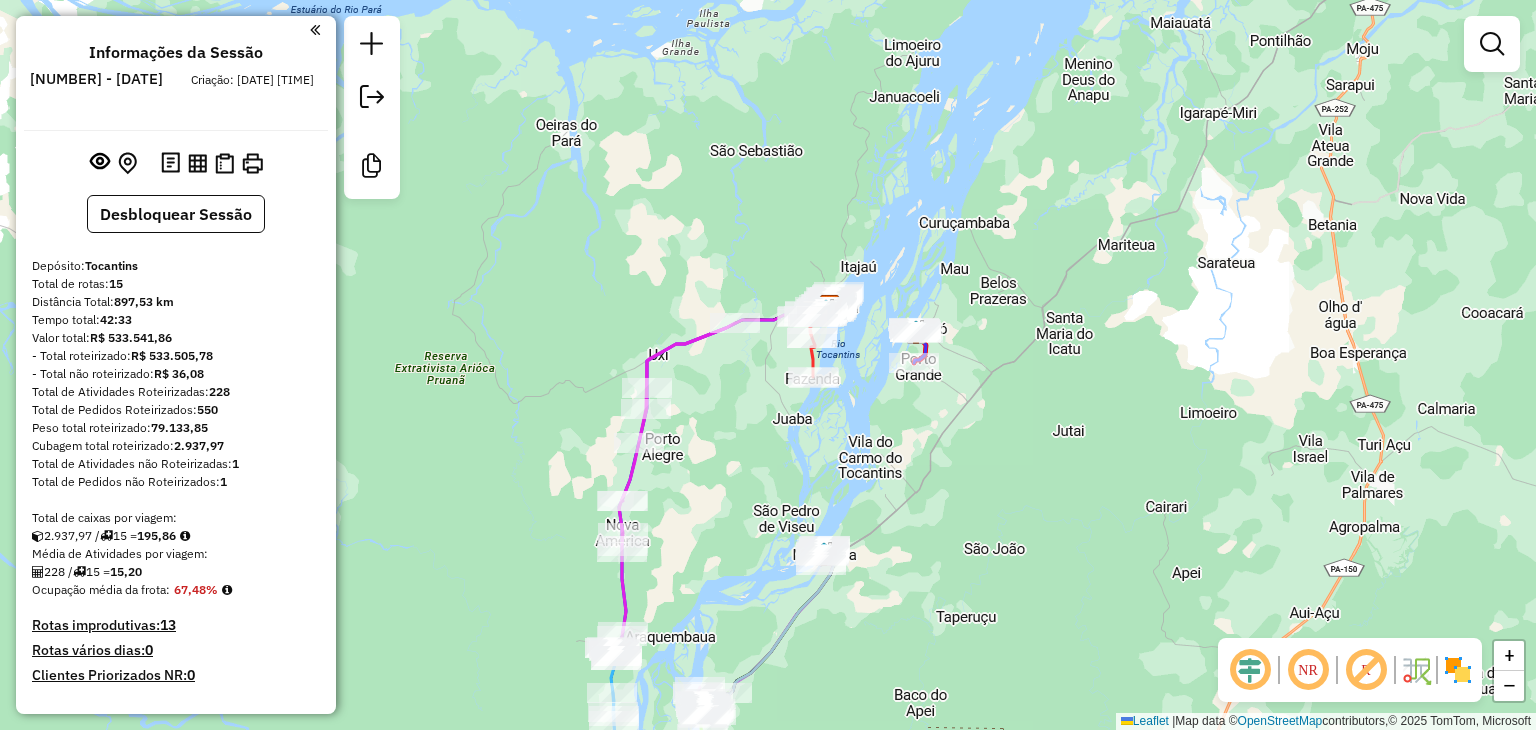 drag, startPoint x: 820, startPoint y: 343, endPoint x: 661, endPoint y: 527, distance: 243.181 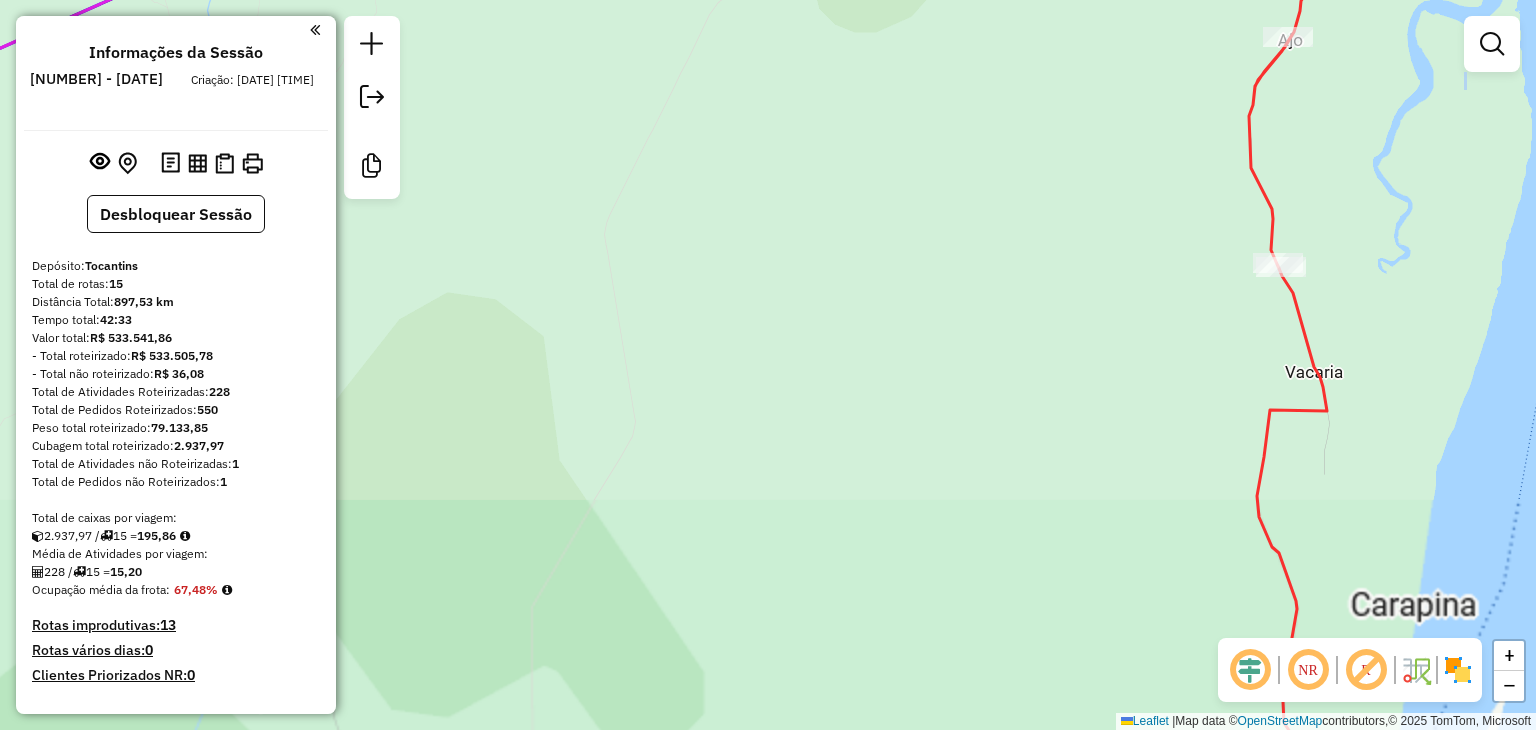 drag, startPoint x: 859, startPoint y: 278, endPoint x: 586, endPoint y: 551, distance: 386.0803 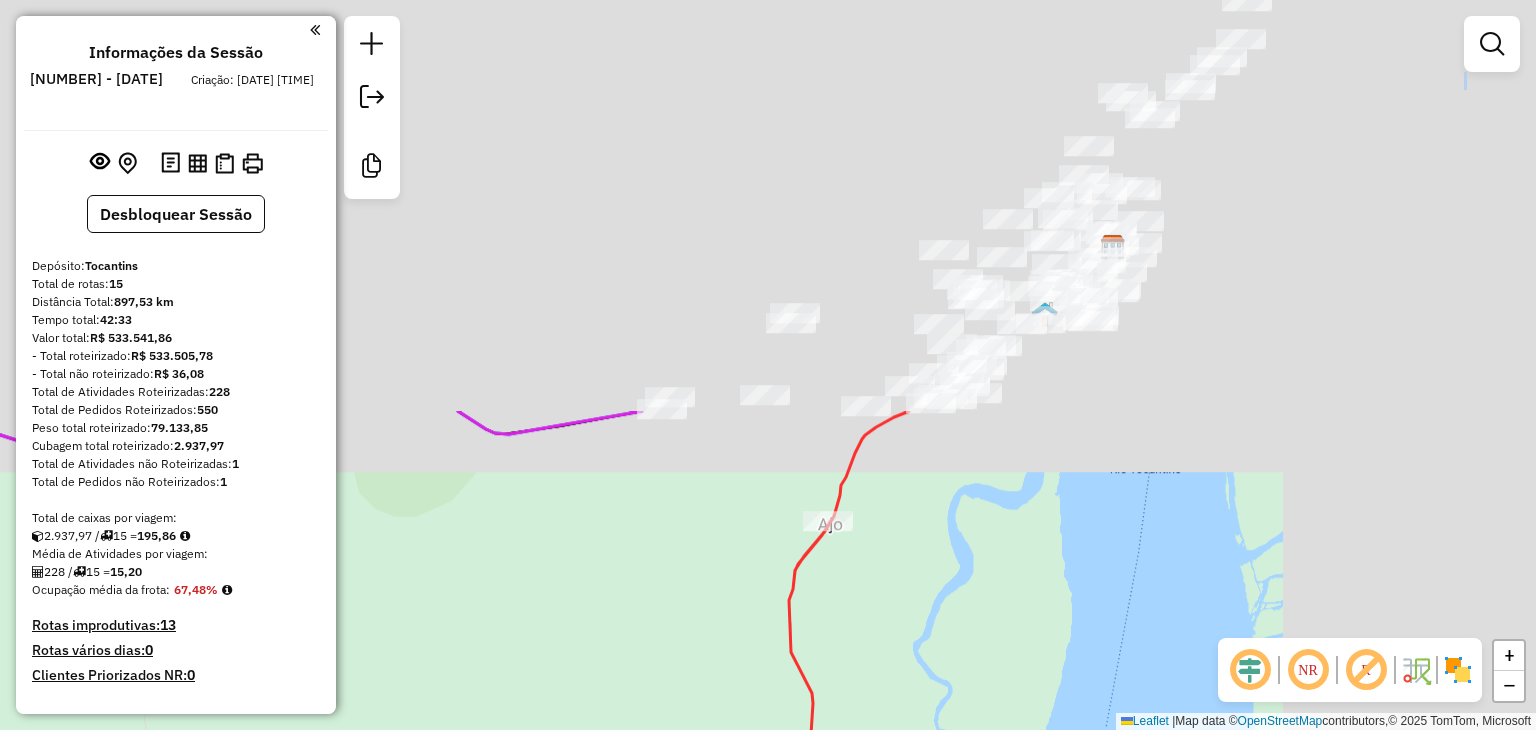drag, startPoint x: 929, startPoint y: 251, endPoint x: 240, endPoint y: 758, distance: 855.43555 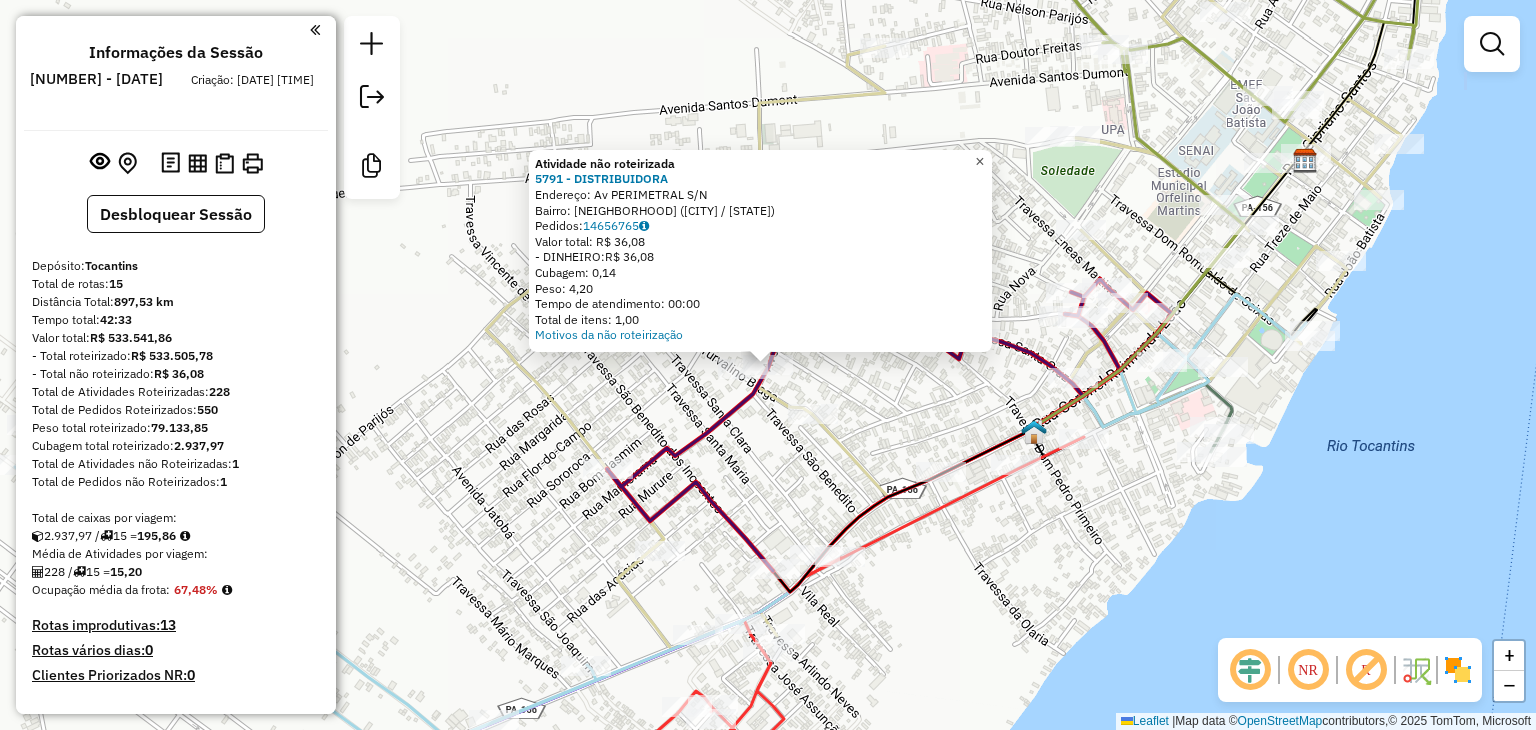 click on "×" 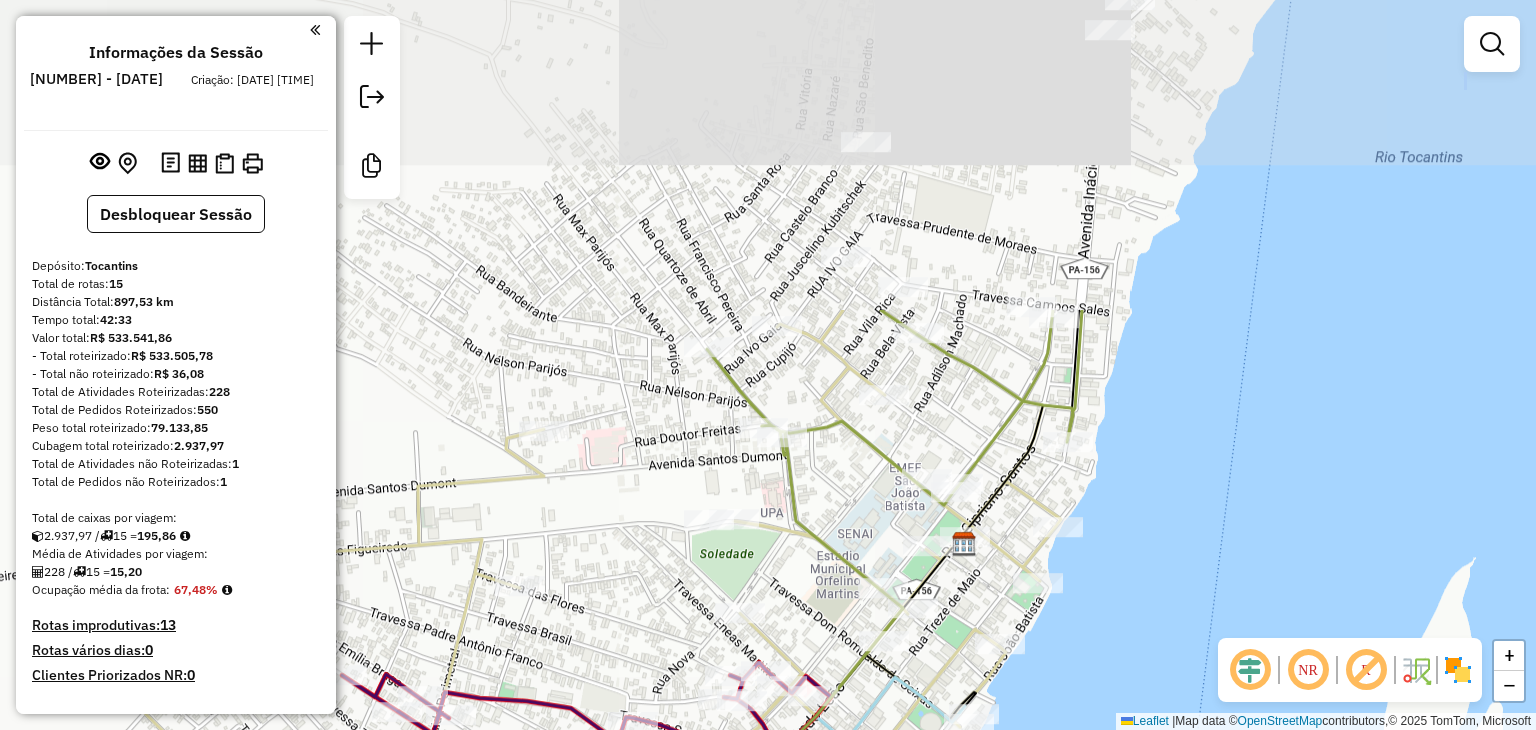 drag, startPoint x: 917, startPoint y: 393, endPoint x: 587, endPoint y: 776, distance: 505.5581 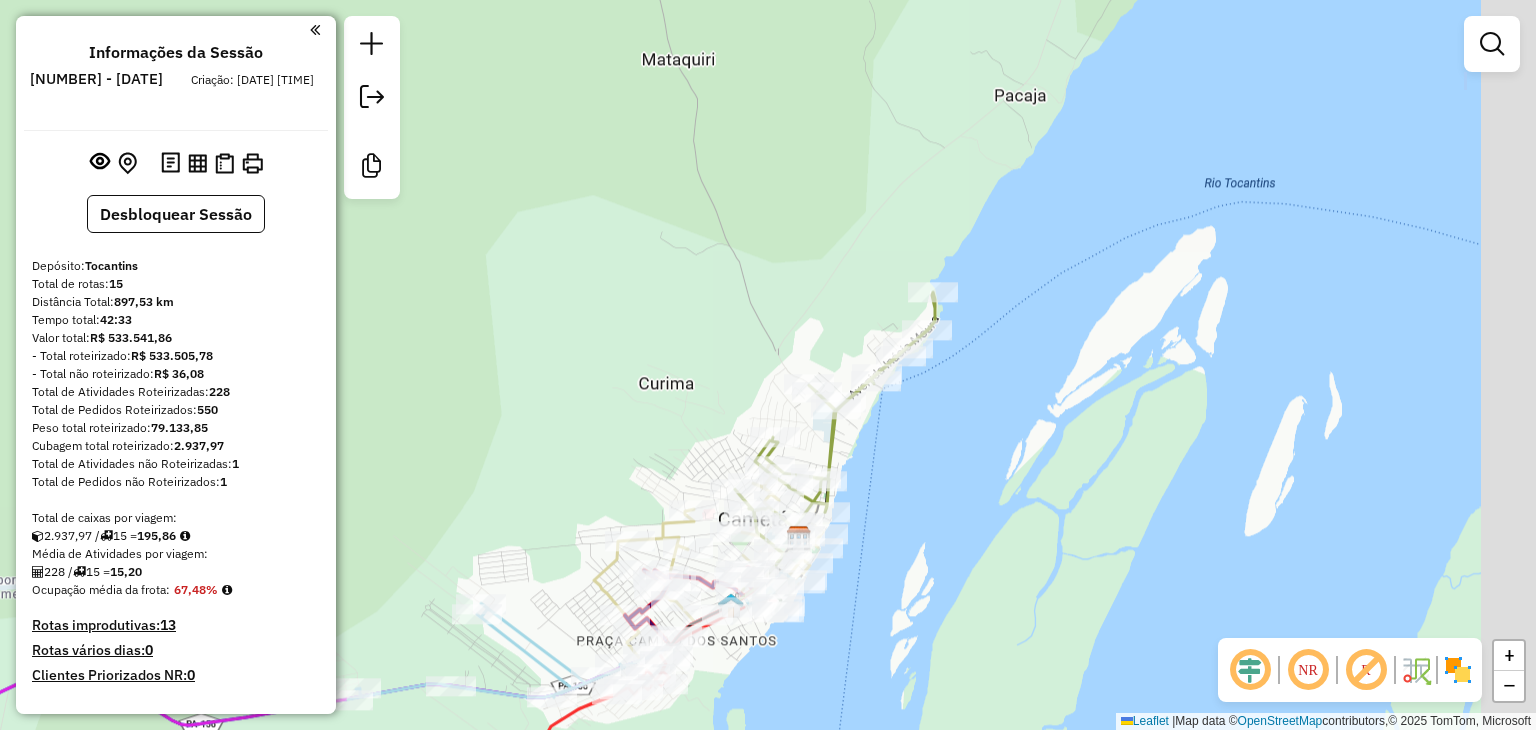 drag, startPoint x: 1094, startPoint y: 175, endPoint x: 1020, endPoint y: 329, distance: 170.85666 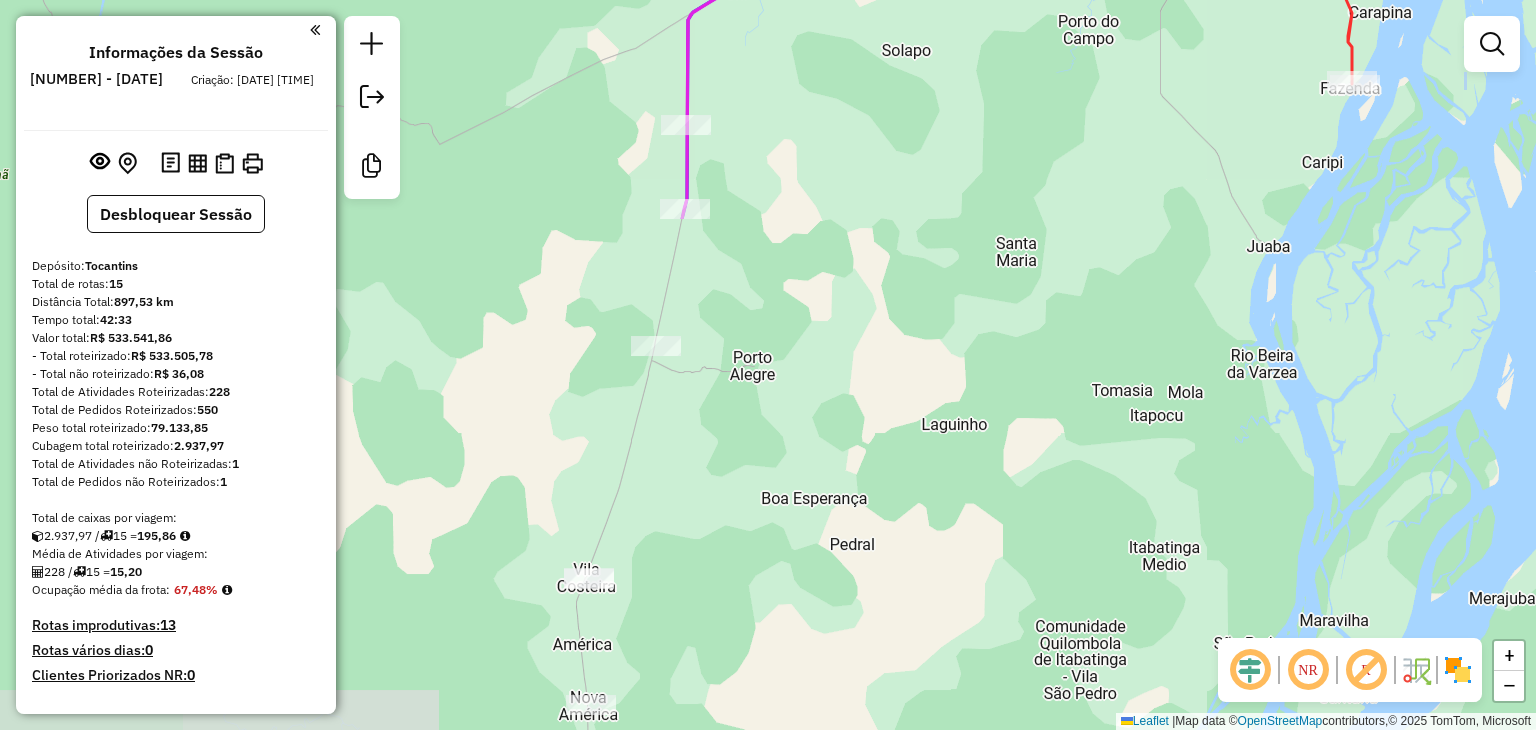 drag, startPoint x: 943, startPoint y: 37, endPoint x: 1535, endPoint y: -87, distance: 604.8471 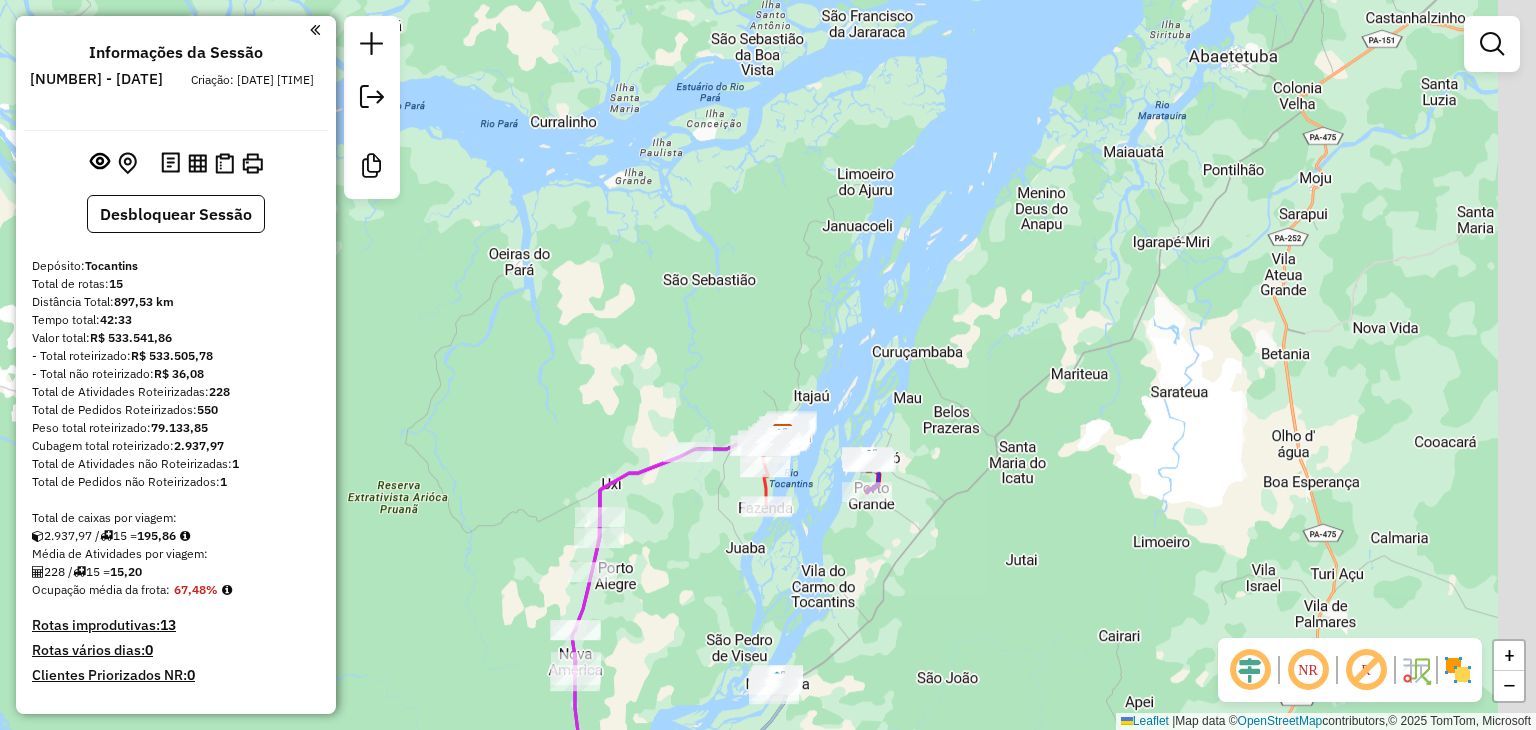 drag, startPoint x: 1017, startPoint y: 435, endPoint x: 608, endPoint y: 722, distance: 499.64987 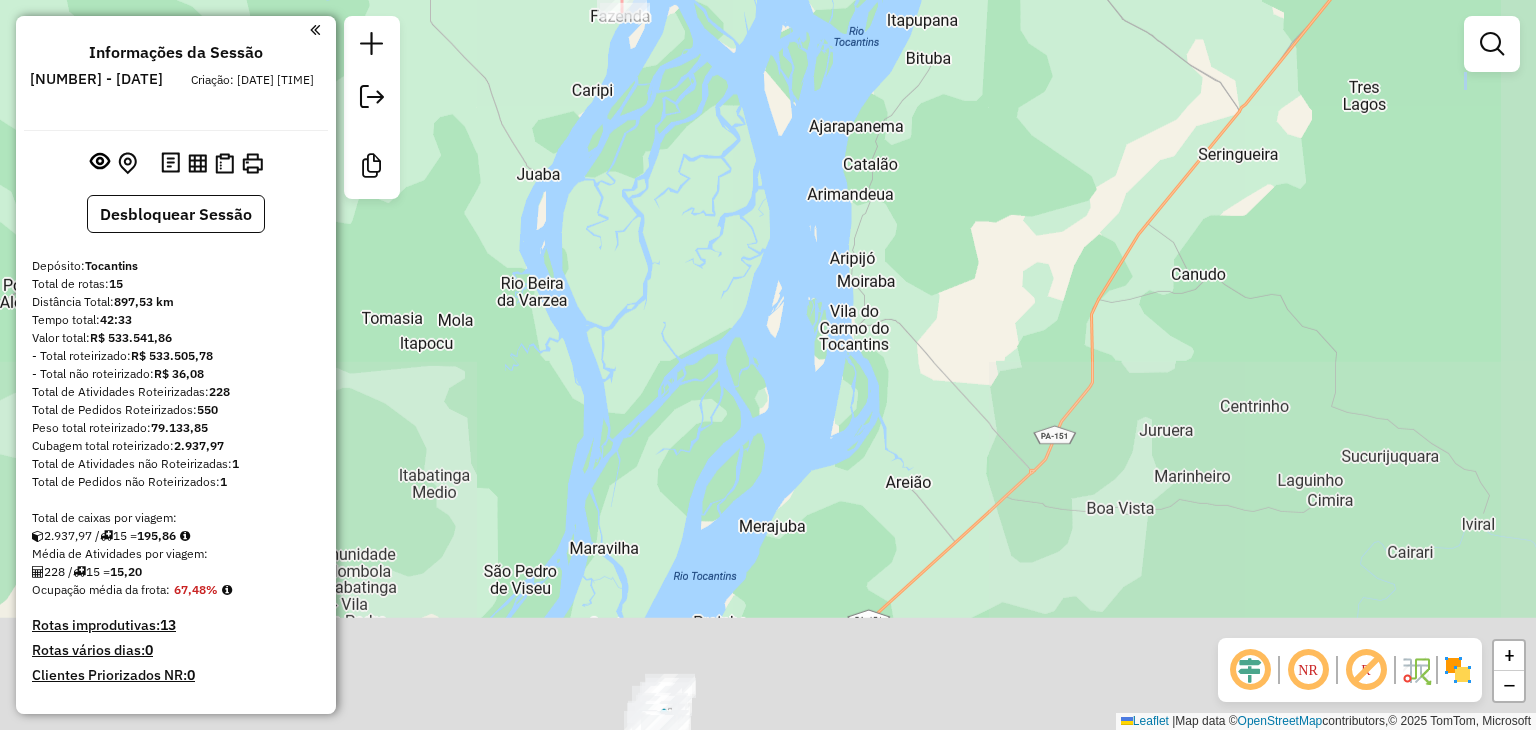 drag, startPoint x: 1133, startPoint y: 578, endPoint x: 948, endPoint y: -33, distance: 638.3933 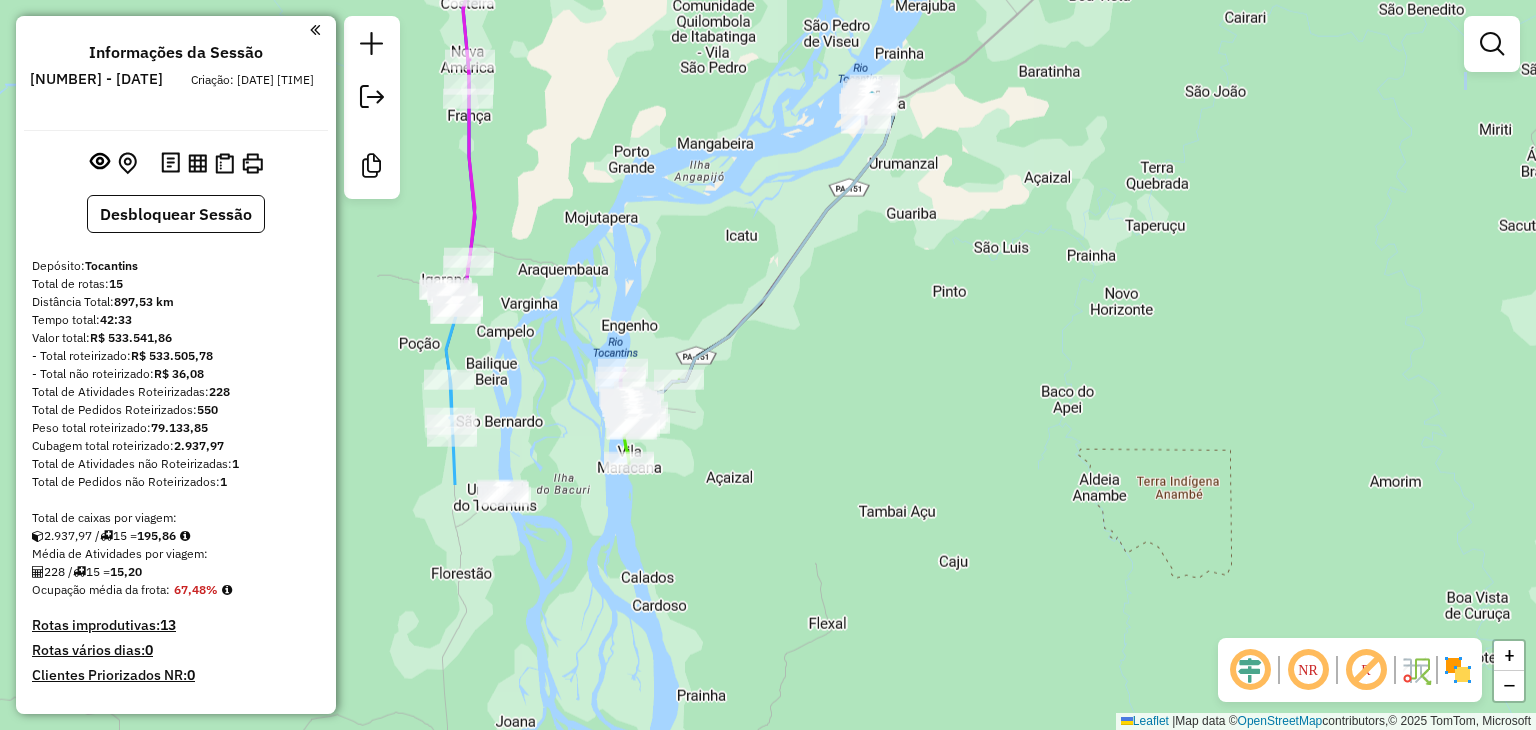 drag, startPoint x: 694, startPoint y: 505, endPoint x: 776, endPoint y: 187, distance: 328.4022 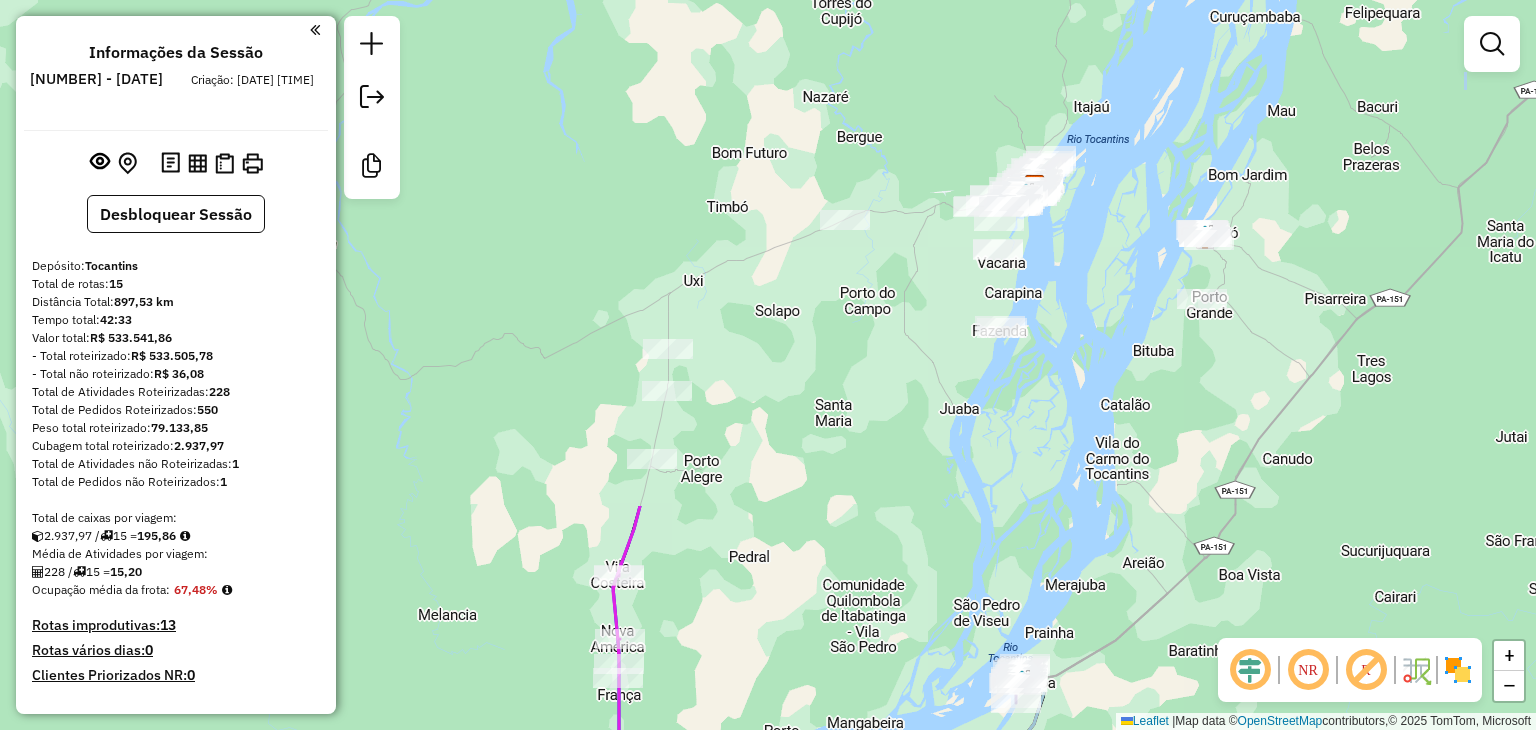 drag, startPoint x: 797, startPoint y: 229, endPoint x: 932, endPoint y: 776, distance: 563.41284 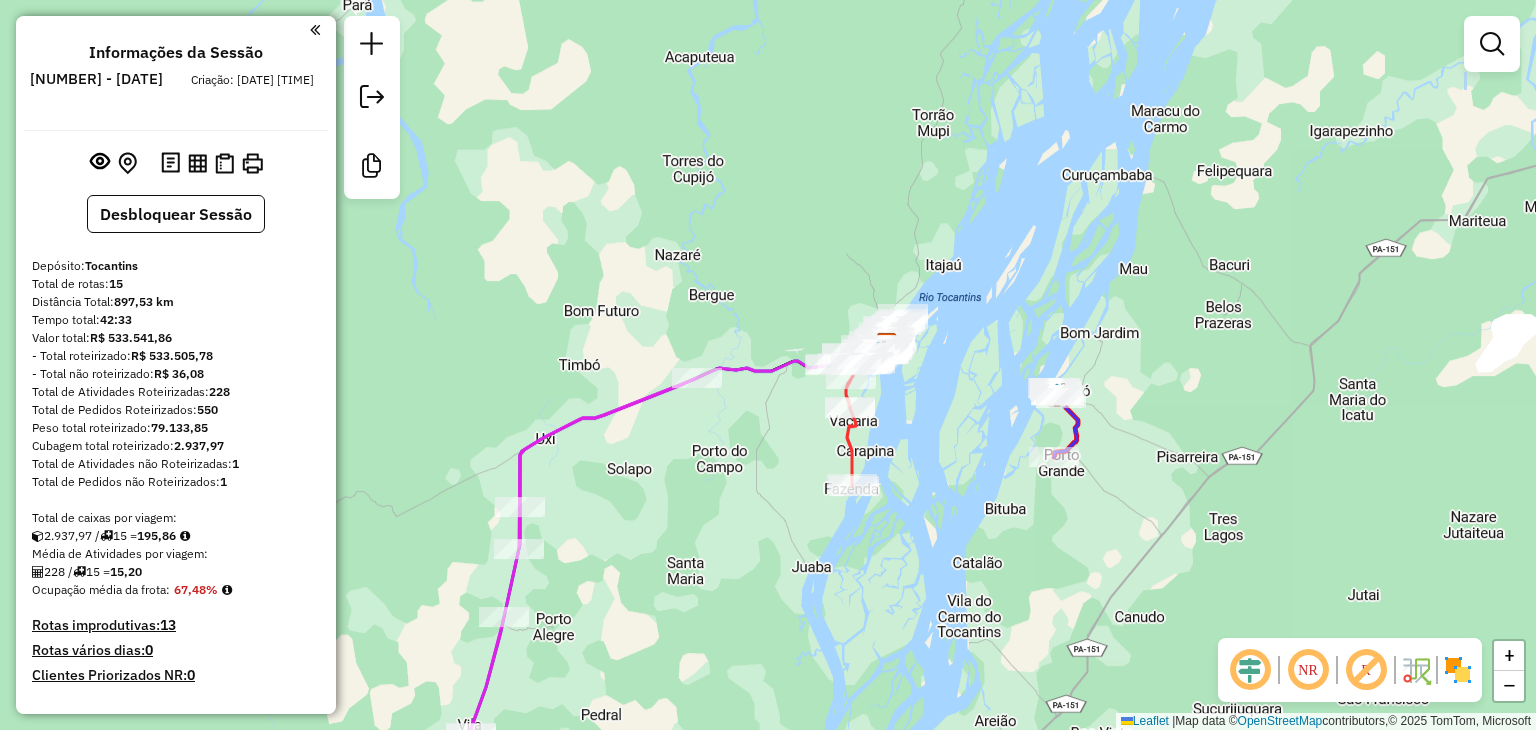 drag, startPoint x: 1084, startPoint y: 249, endPoint x: 905, endPoint y: 408, distance: 239.42014 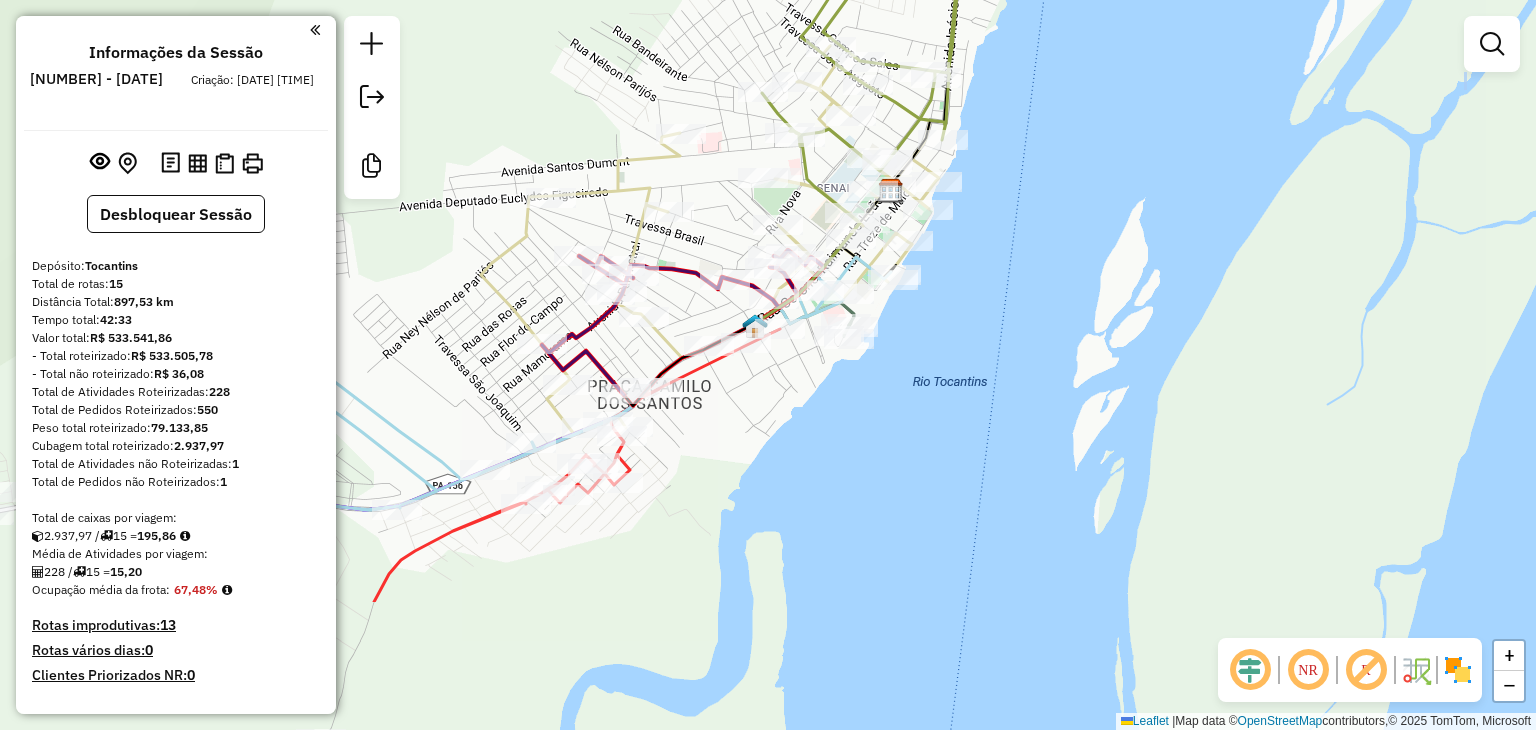 drag, startPoint x: 902, startPoint y: 400, endPoint x: 1096, endPoint y: 193, distance: 283.6988 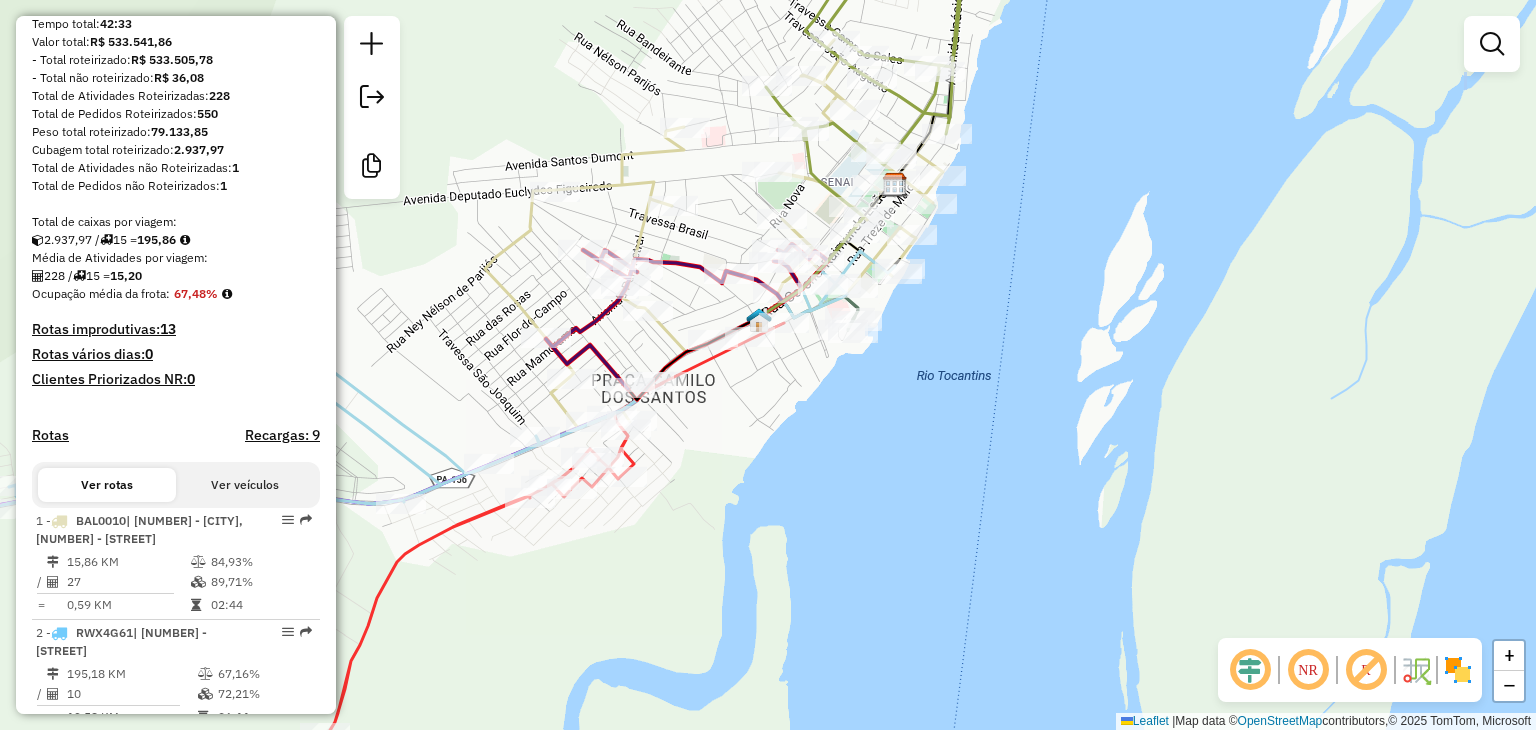 scroll, scrollTop: 500, scrollLeft: 0, axis: vertical 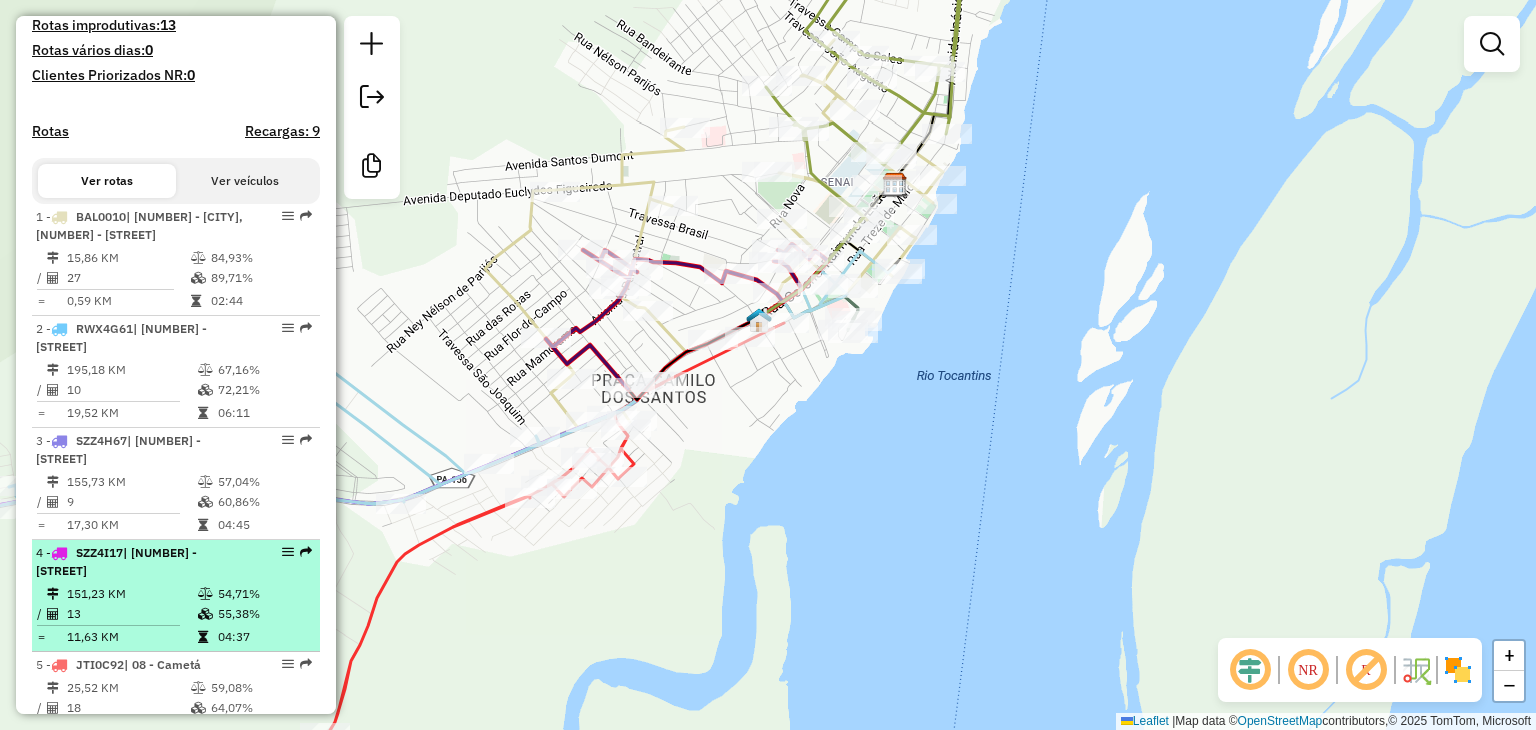 click on "55,38%" at bounding box center (264, 614) 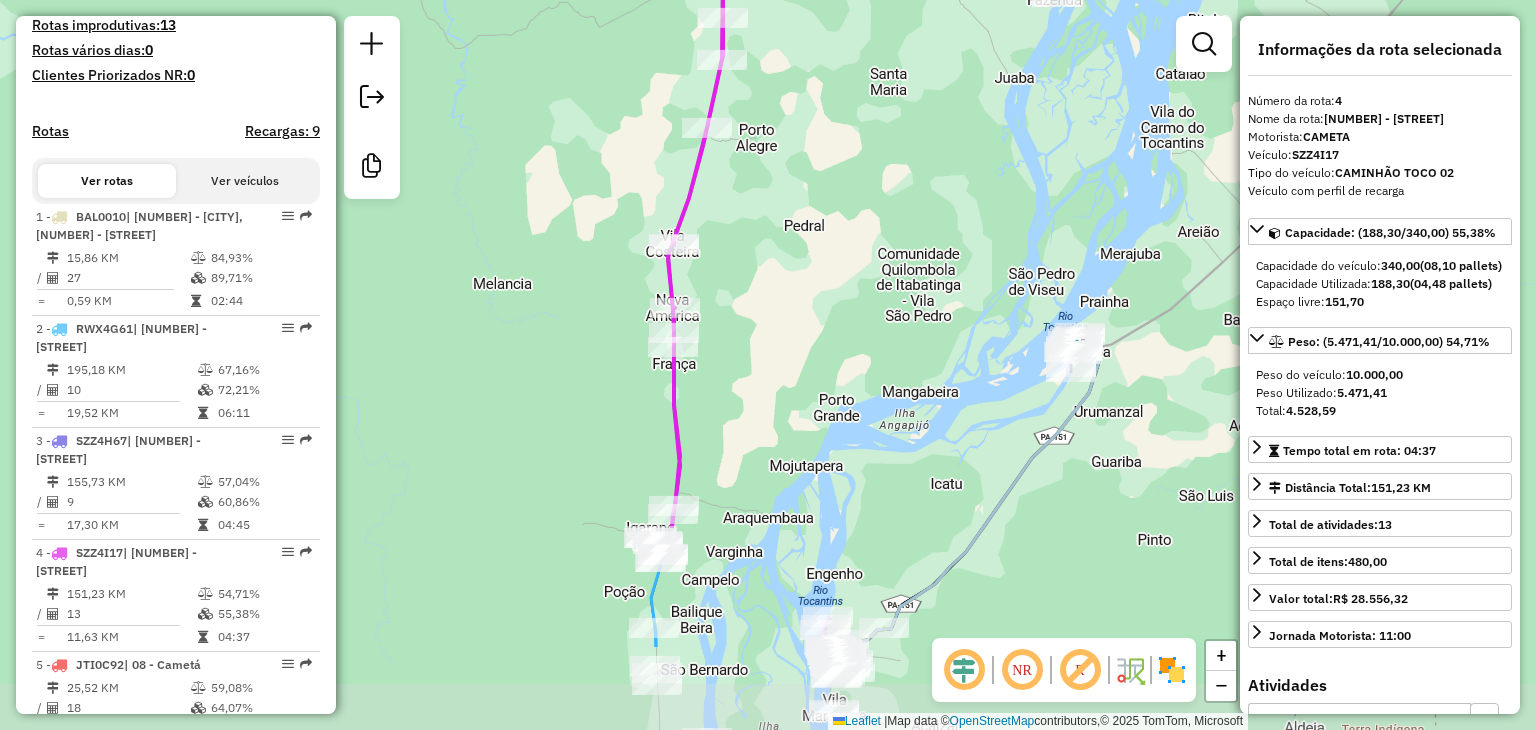 drag, startPoint x: 764, startPoint y: 372, endPoint x: 868, endPoint y: 216, distance: 187.48866 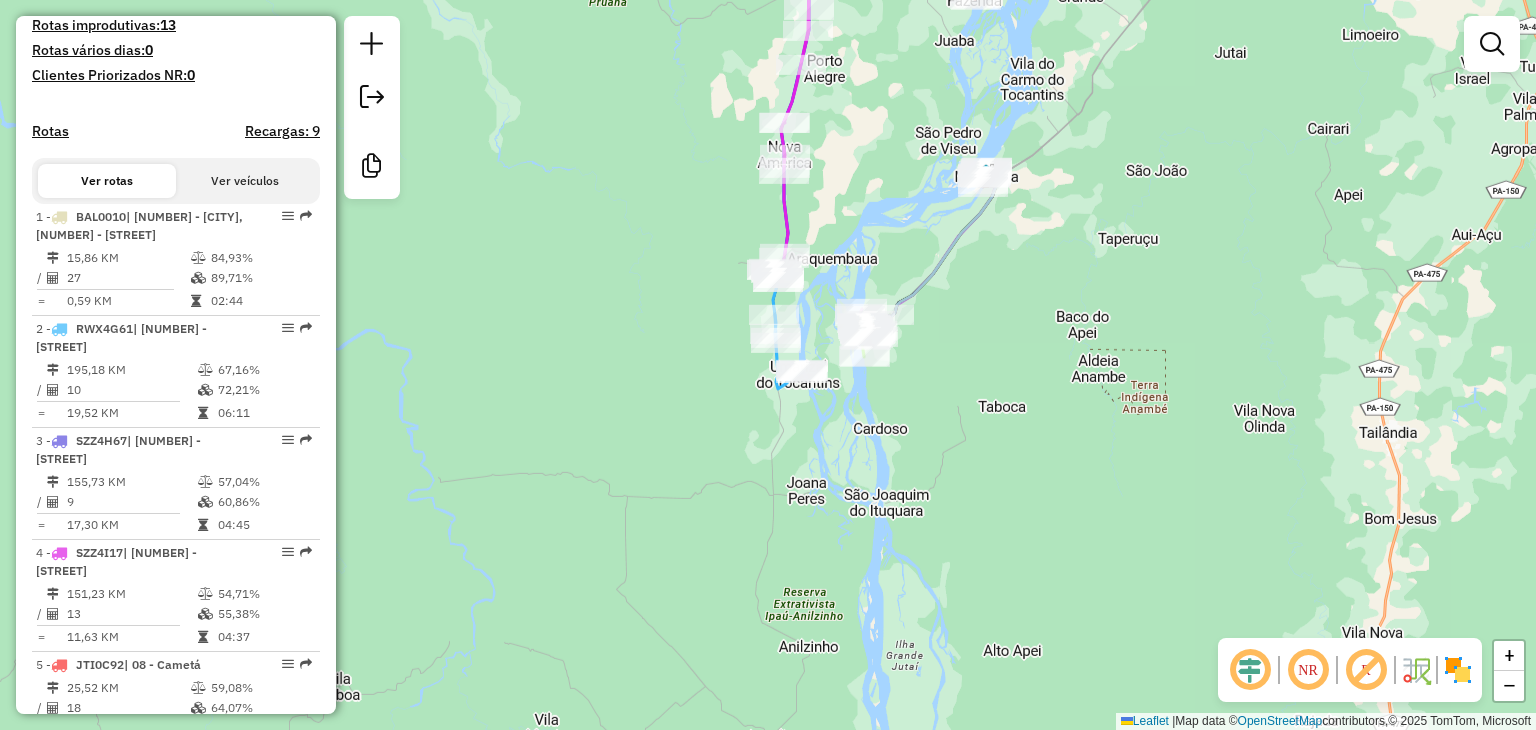 drag, startPoint x: 851, startPoint y: 325, endPoint x: 864, endPoint y: 218, distance: 107.78683 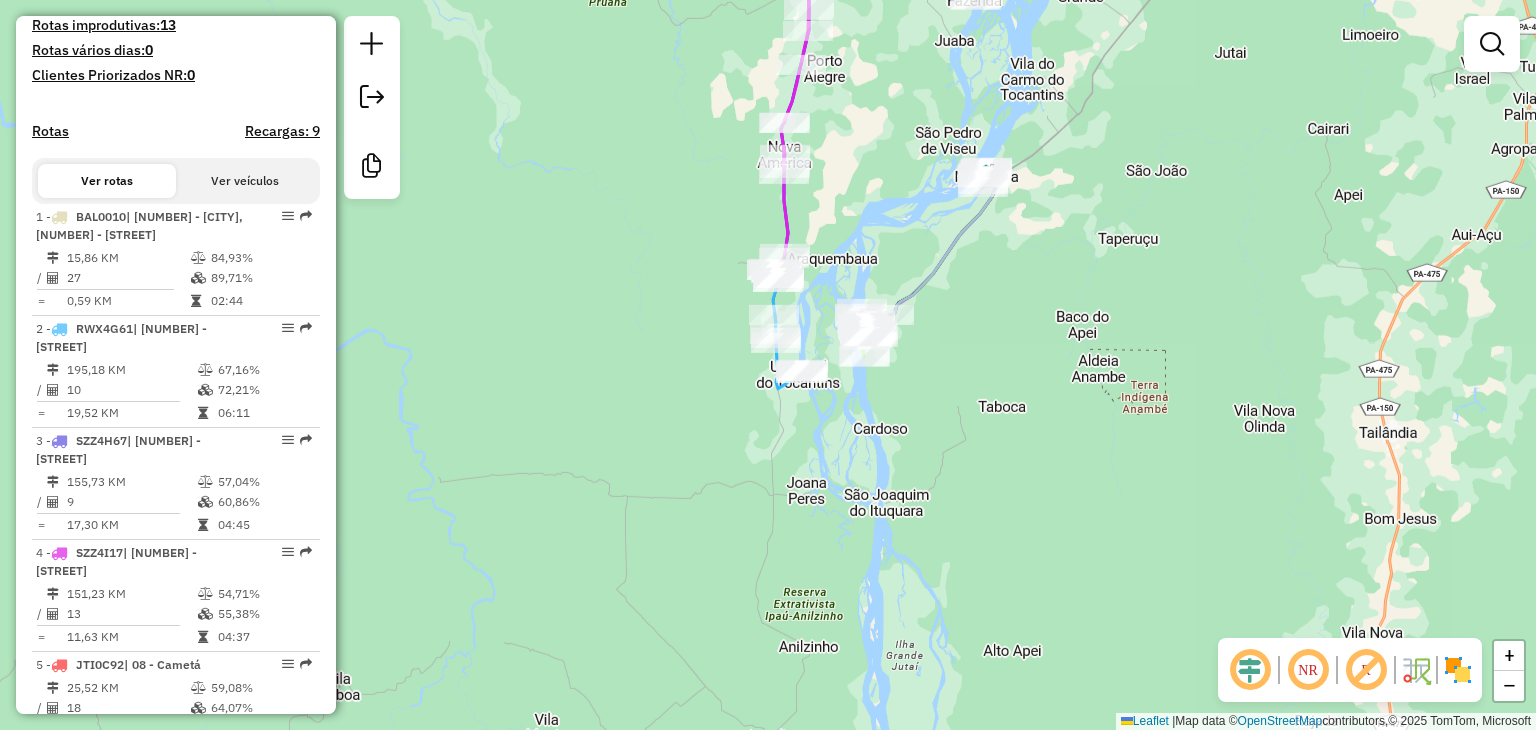 click on "Janela de atendimento Grade de atendimento Capacidade Transportadoras Veículos Cliente Pedidos  Rotas Selecione os dias de semana para filtrar as janelas de atendimento  Seg   Ter   Qua   Qui   Sex   Sáb   Dom  Informe o período da janela de atendimento: De: Até:  Filtrar exatamente a janela do cliente  Considerar janela de atendimento padrão  Selecione os dias de semana para filtrar as grades de atendimento  Seg   Ter   Qua   Qui   Sex   Sáb   Dom   Considerar clientes sem dia de atendimento cadastrado  Clientes fora do dia de atendimento selecionado Filtrar as atividades entre os valores definidos abaixo:  Peso mínimo:   Peso máximo:   Cubagem mínima:   Cubagem máxima:   De:   Até:  Filtrar as atividades entre o tempo de atendimento definido abaixo:  De:   Até:   Considerar capacidade total dos clientes não roteirizados Transportadora: Selecione um ou mais itens Tipo de veículo: Selecione um ou mais itens Veículo: Selecione um ou mais itens Motorista: Selecione um ou mais itens Nome: Rótulo:" 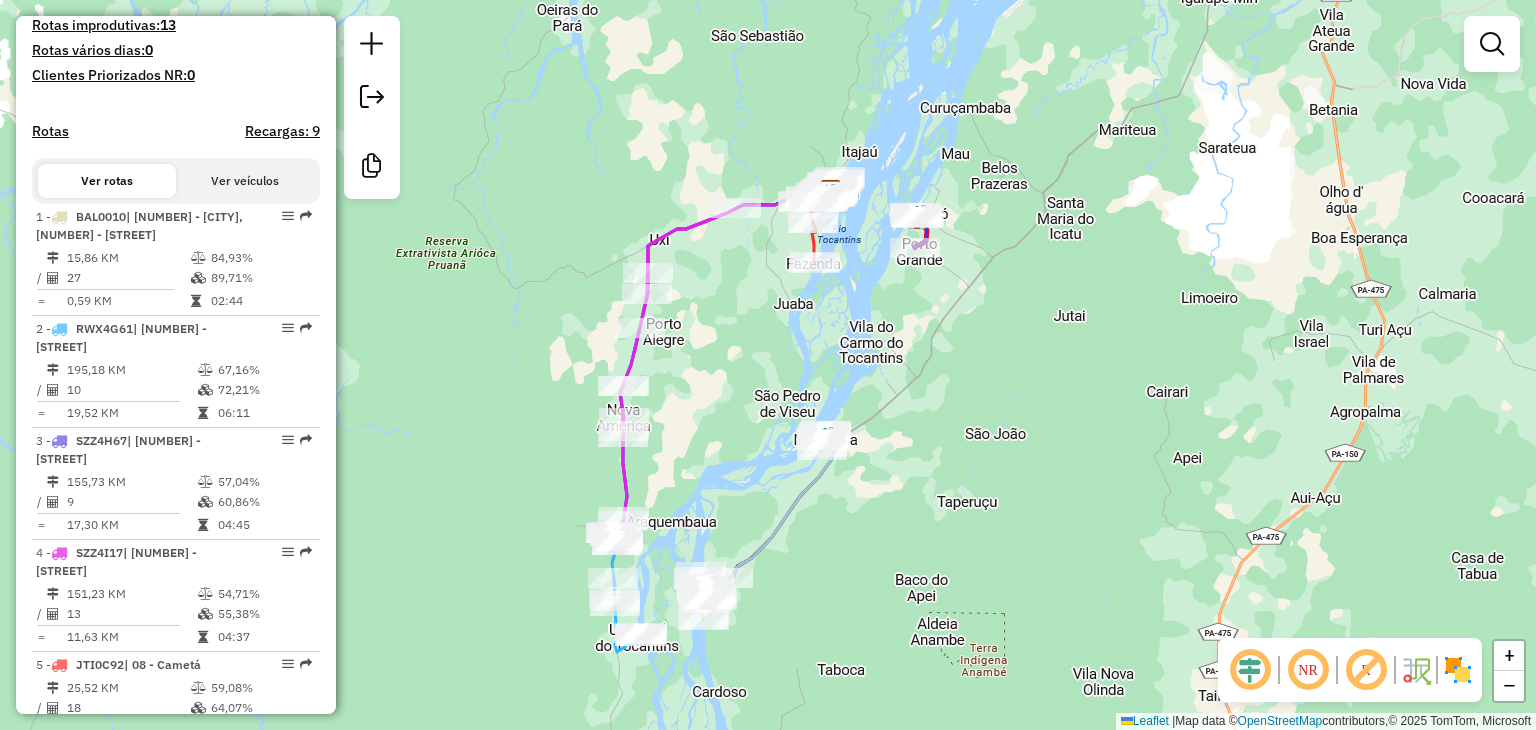 drag, startPoint x: 1084, startPoint y: 342, endPoint x: 923, endPoint y: 605, distance: 308.36667 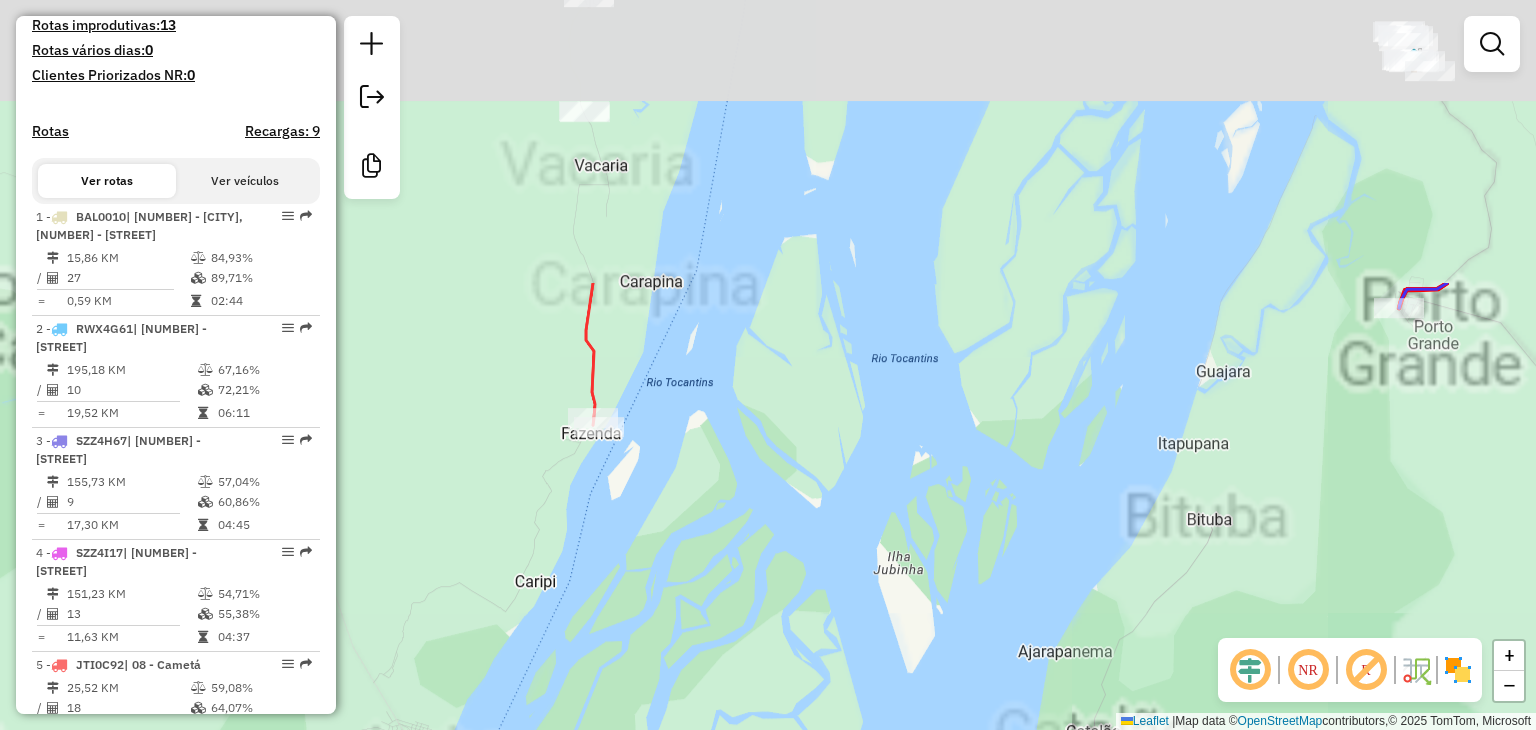 drag, startPoint x: 855, startPoint y: 197, endPoint x: 874, endPoint y: 633, distance: 436.4138 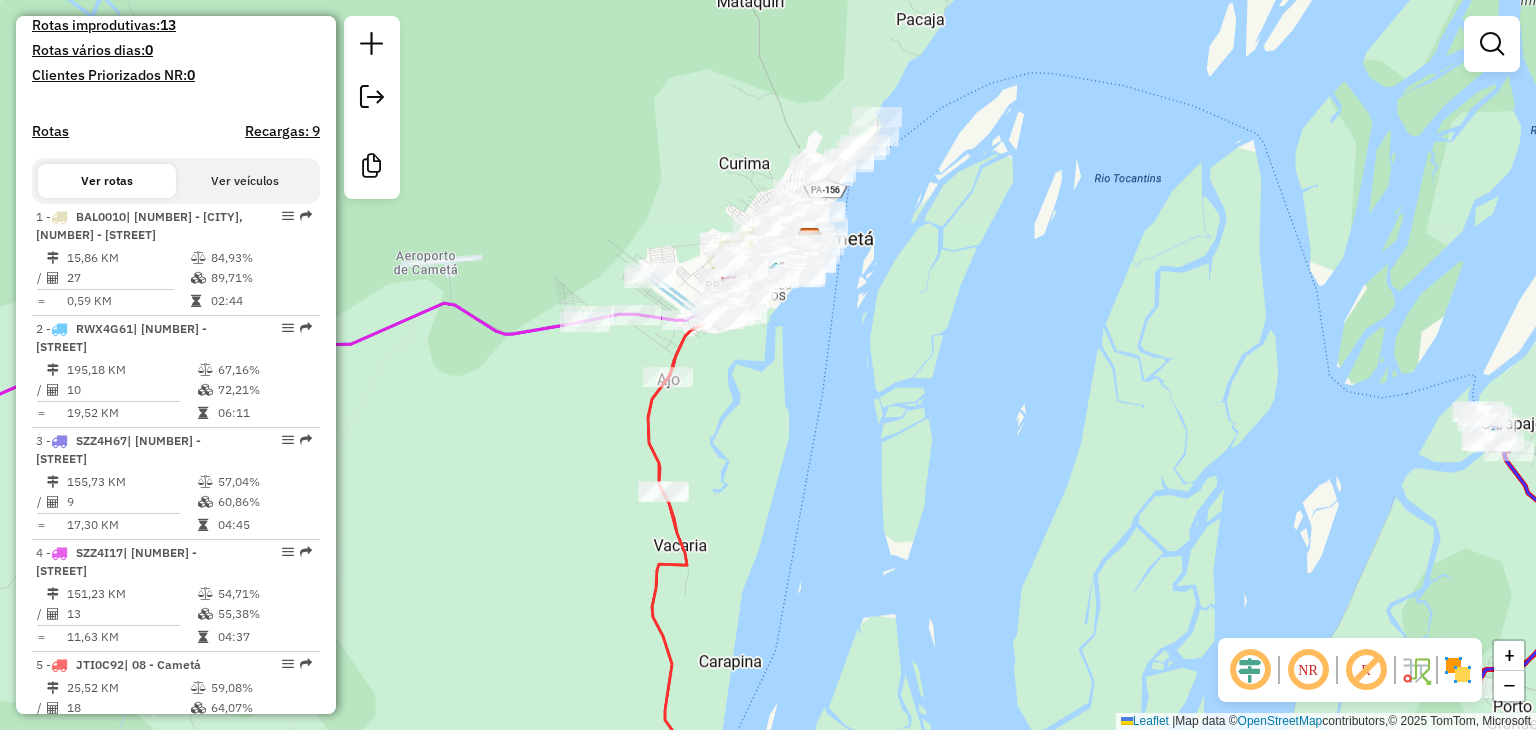 drag, startPoint x: 725, startPoint y: 385, endPoint x: 740, endPoint y: 524, distance: 139.807 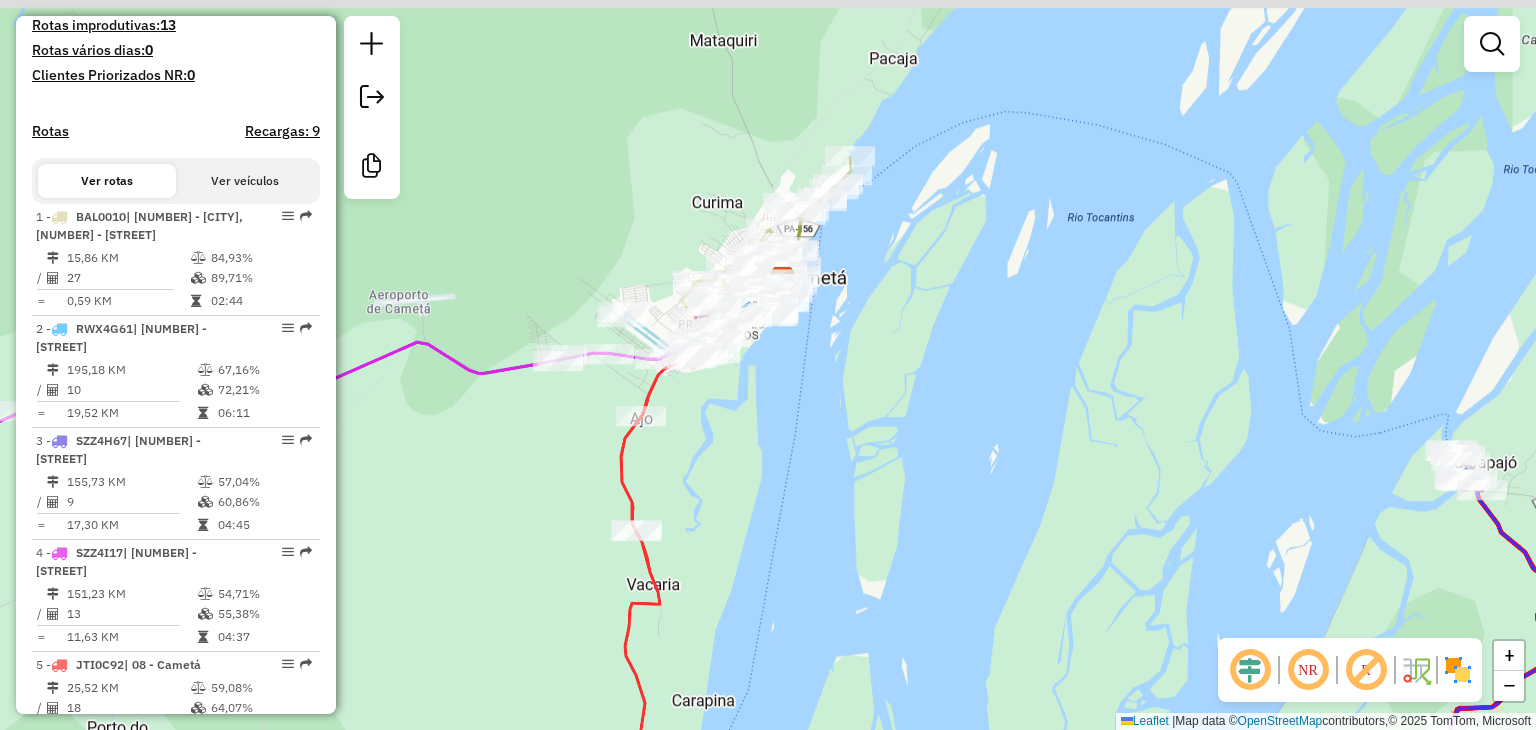 drag, startPoint x: 983, startPoint y: 137, endPoint x: 898, endPoint y: 277, distance: 163.78339 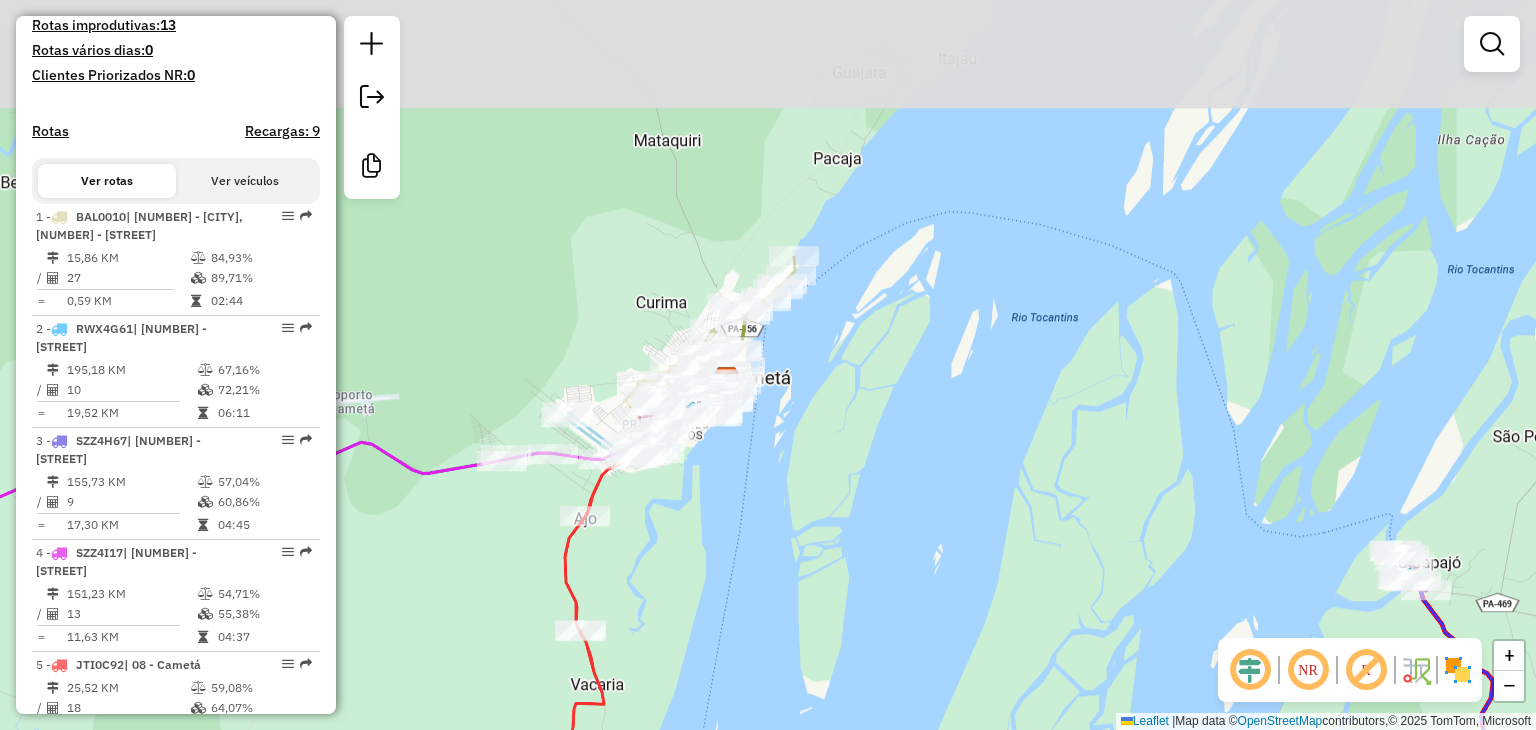 drag, startPoint x: 898, startPoint y: 277, endPoint x: 912, endPoint y: 309, distance: 34.928497 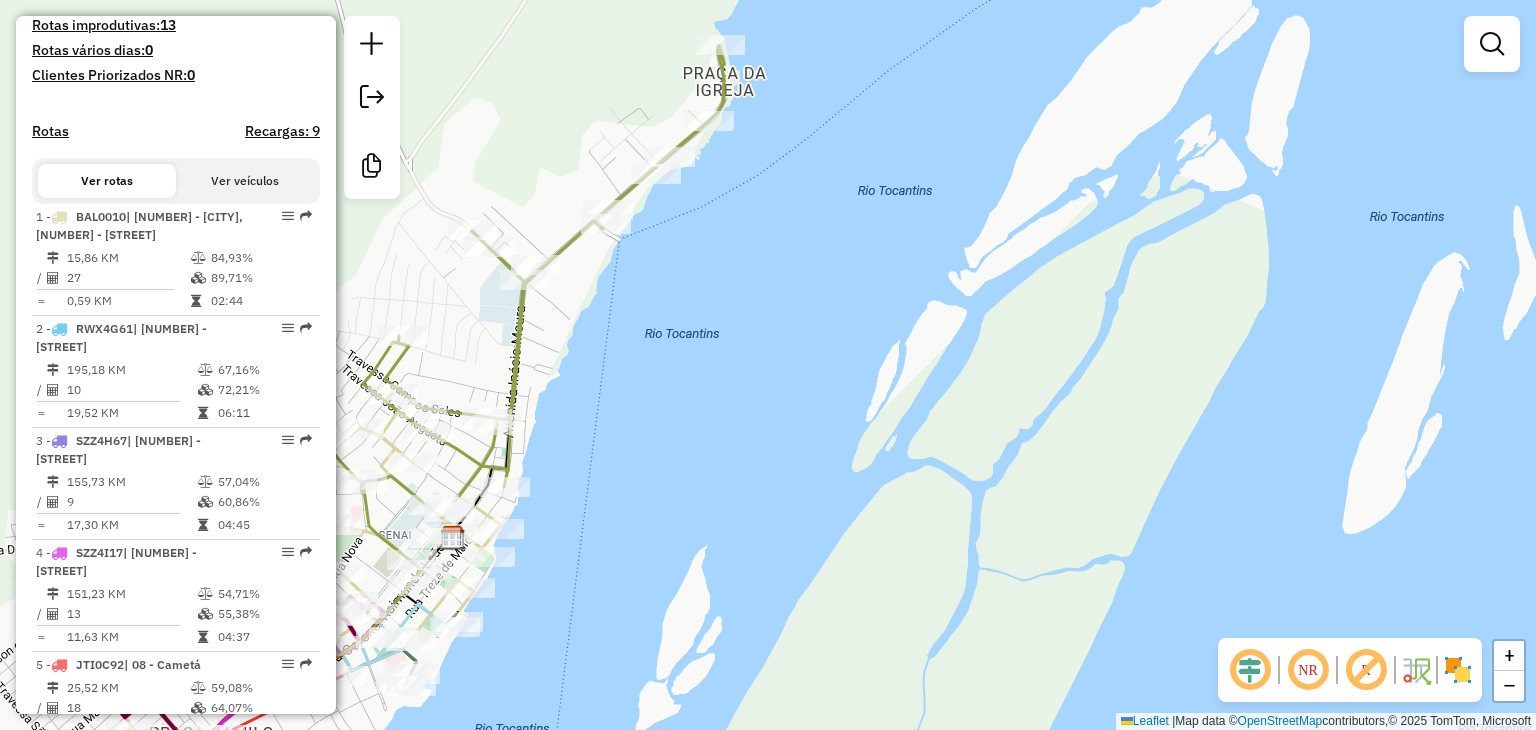 drag, startPoint x: 640, startPoint y: 300, endPoint x: 745, endPoint y: 281, distance: 106.7052 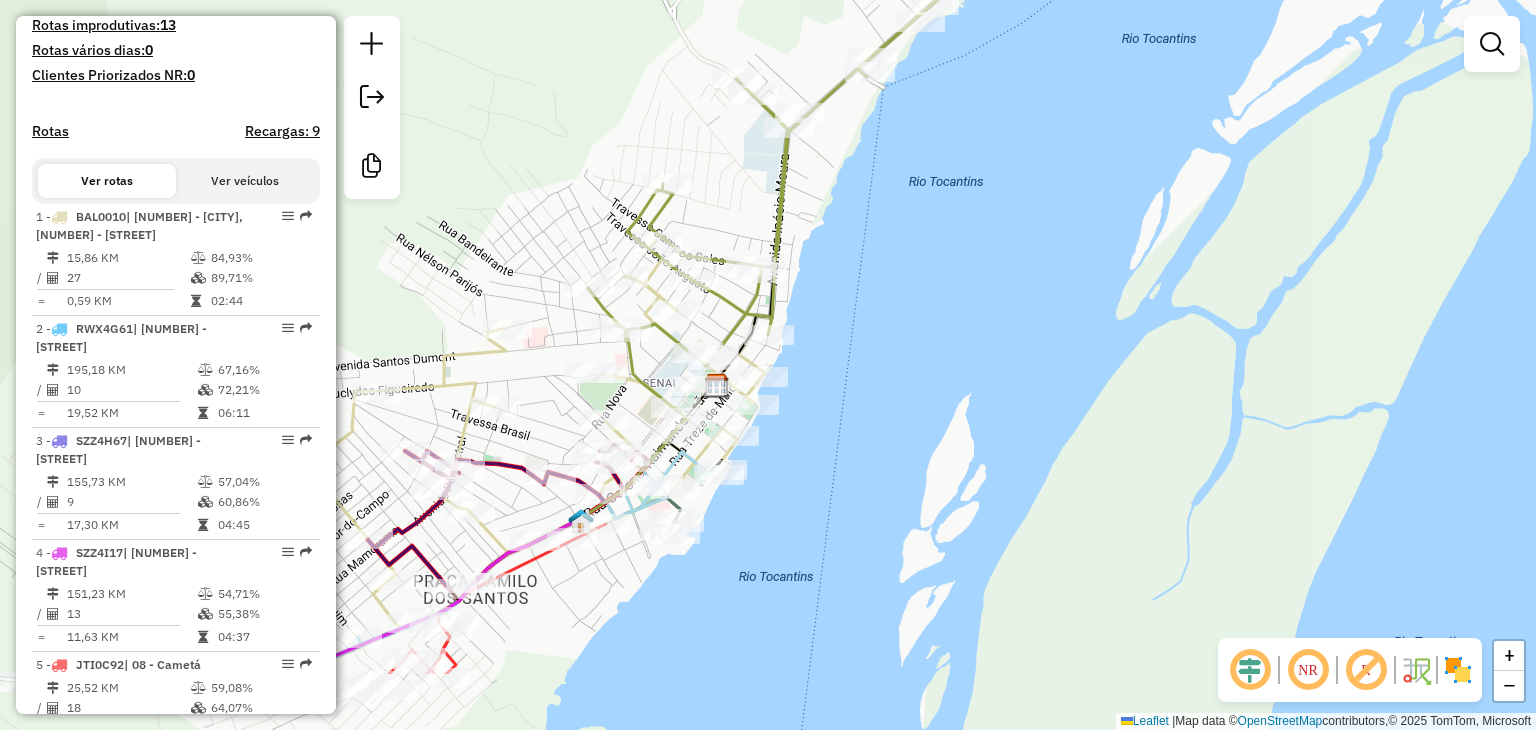 drag, startPoint x: 834, startPoint y: 255, endPoint x: 940, endPoint y: 126, distance: 166.96407 